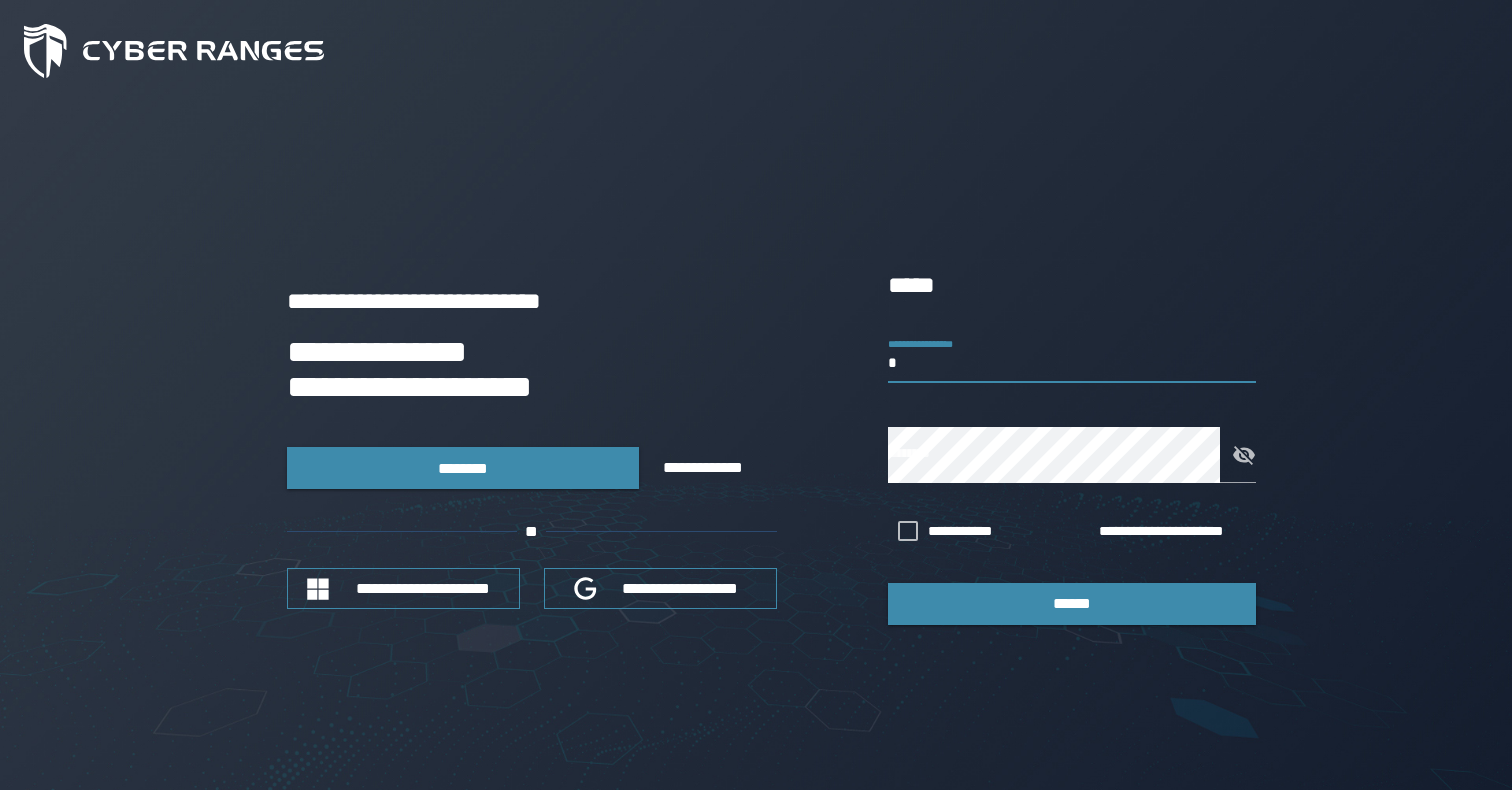 scroll, scrollTop: 0, scrollLeft: 0, axis: both 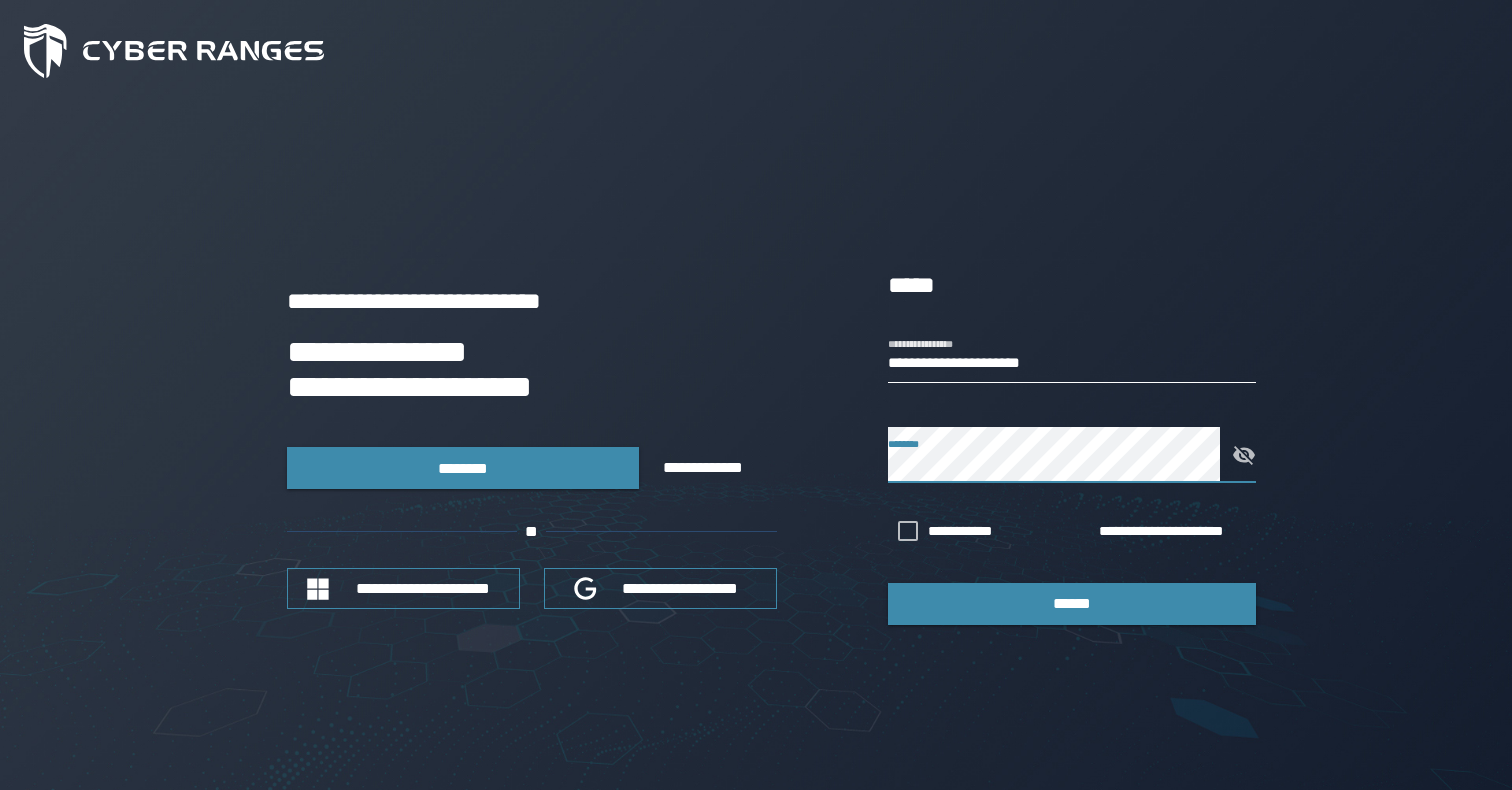 click on "**********" at bounding box center [1072, 355] 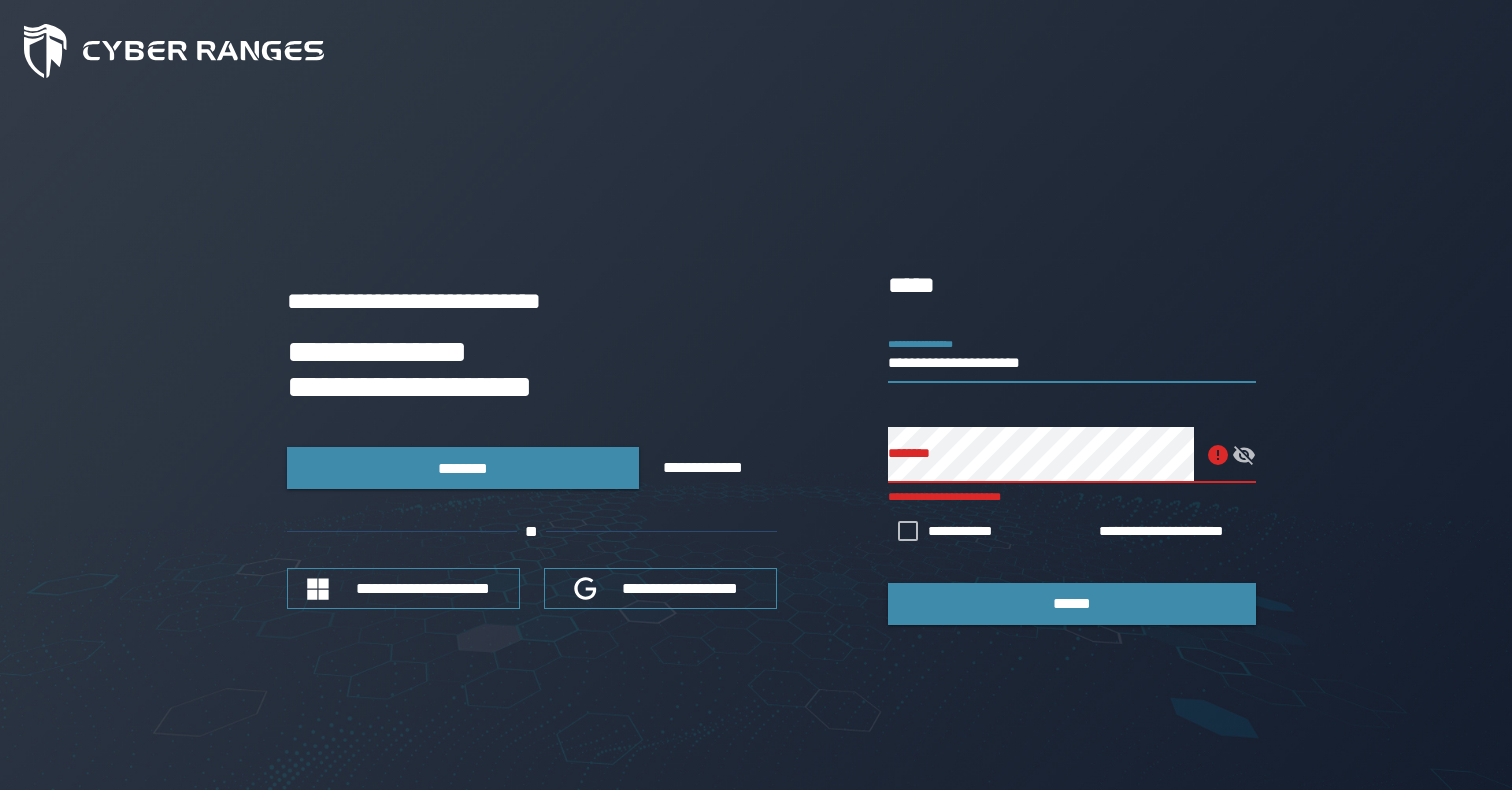 type on "**********" 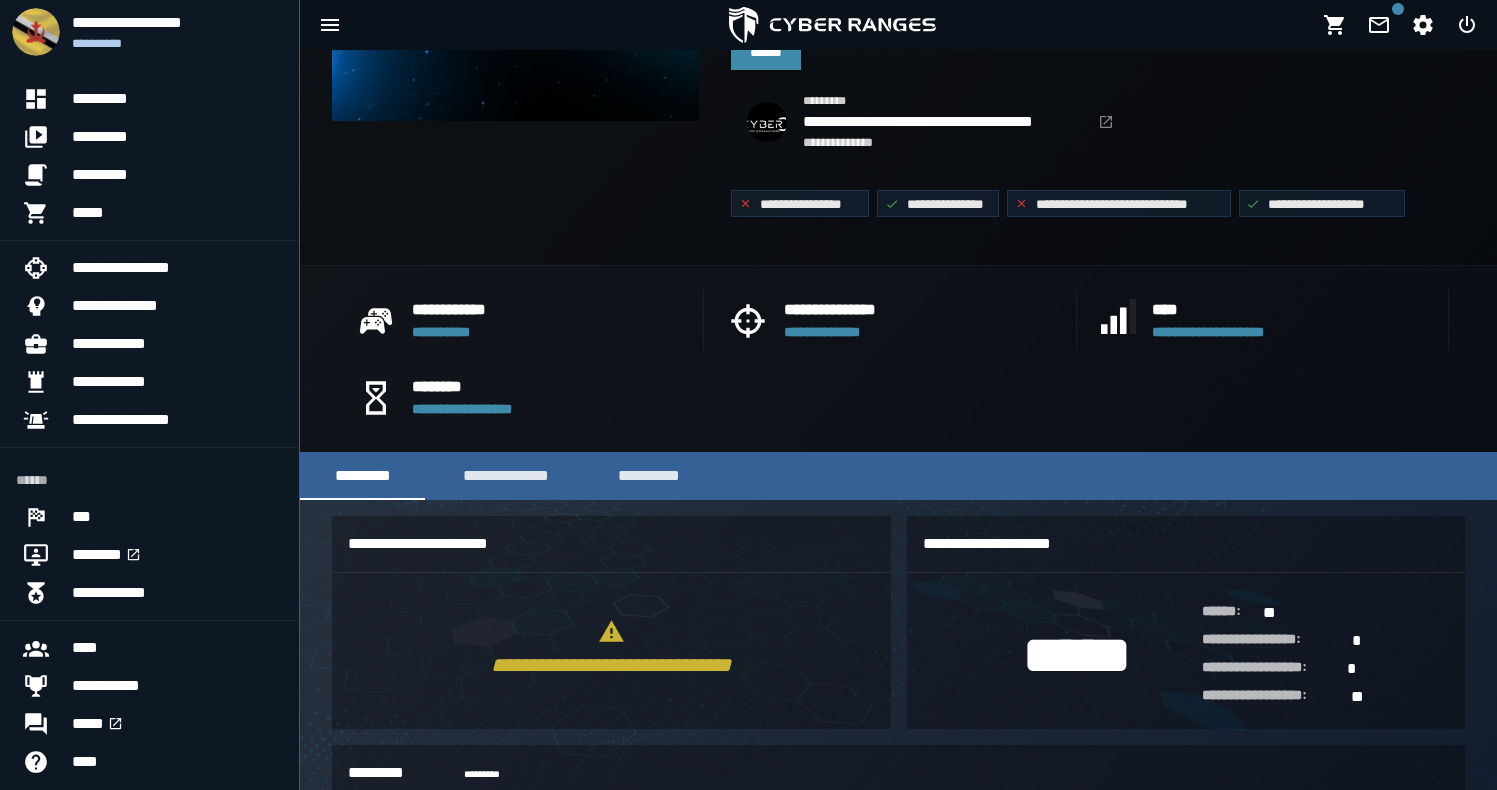 scroll, scrollTop: 451, scrollLeft: 0, axis: vertical 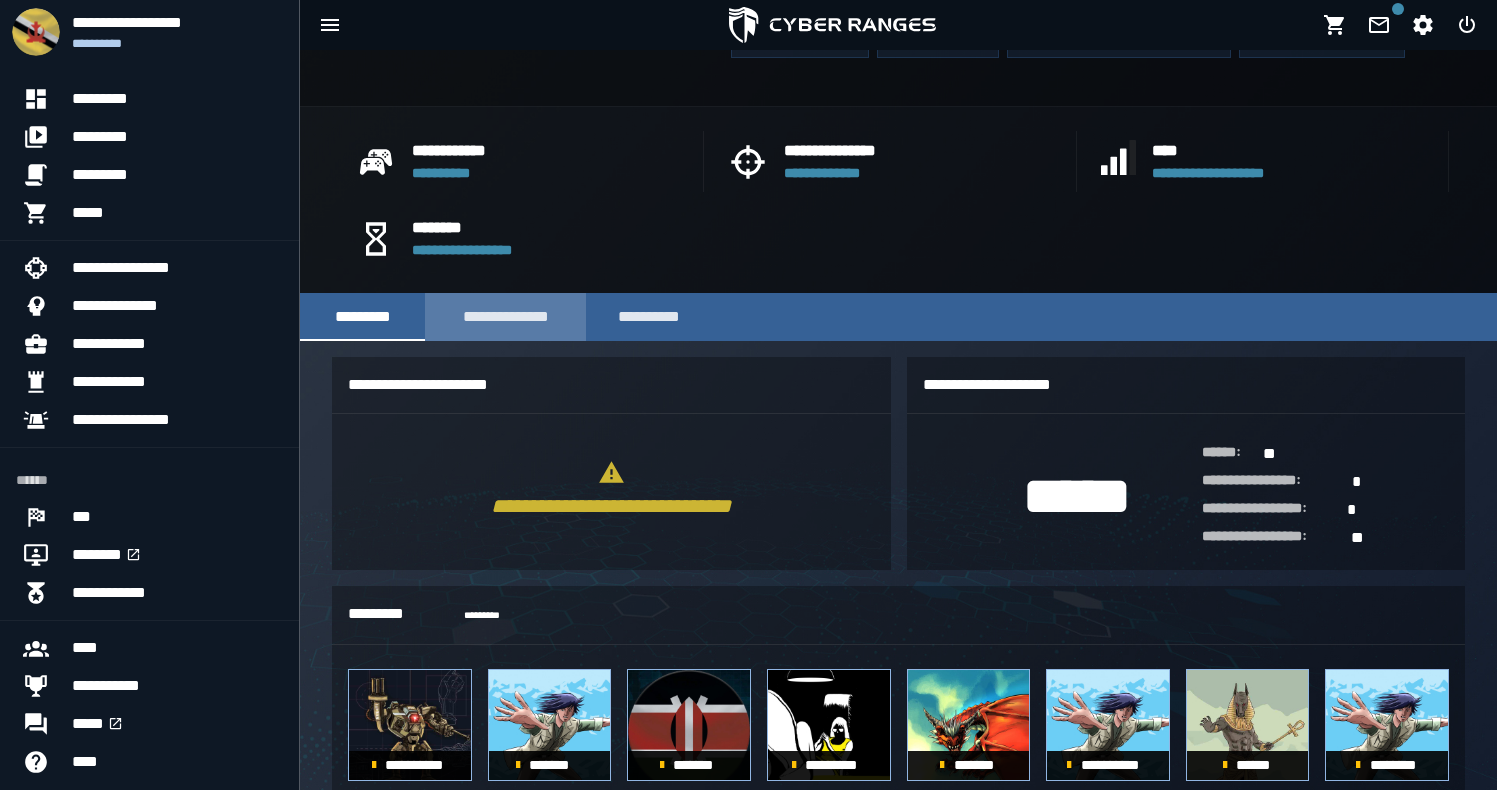 click on "**********" at bounding box center [505, 317] 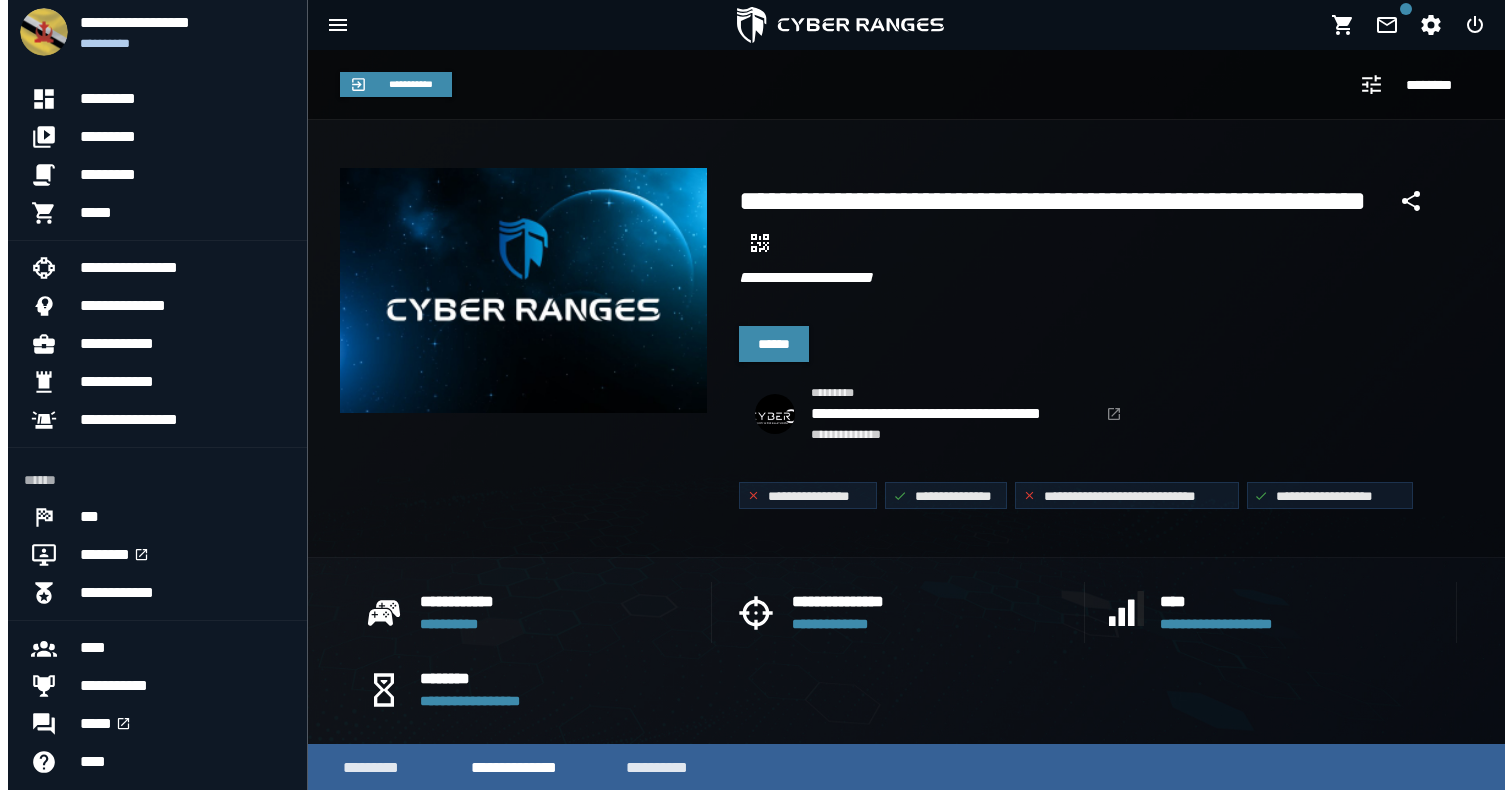 scroll, scrollTop: 0, scrollLeft: 0, axis: both 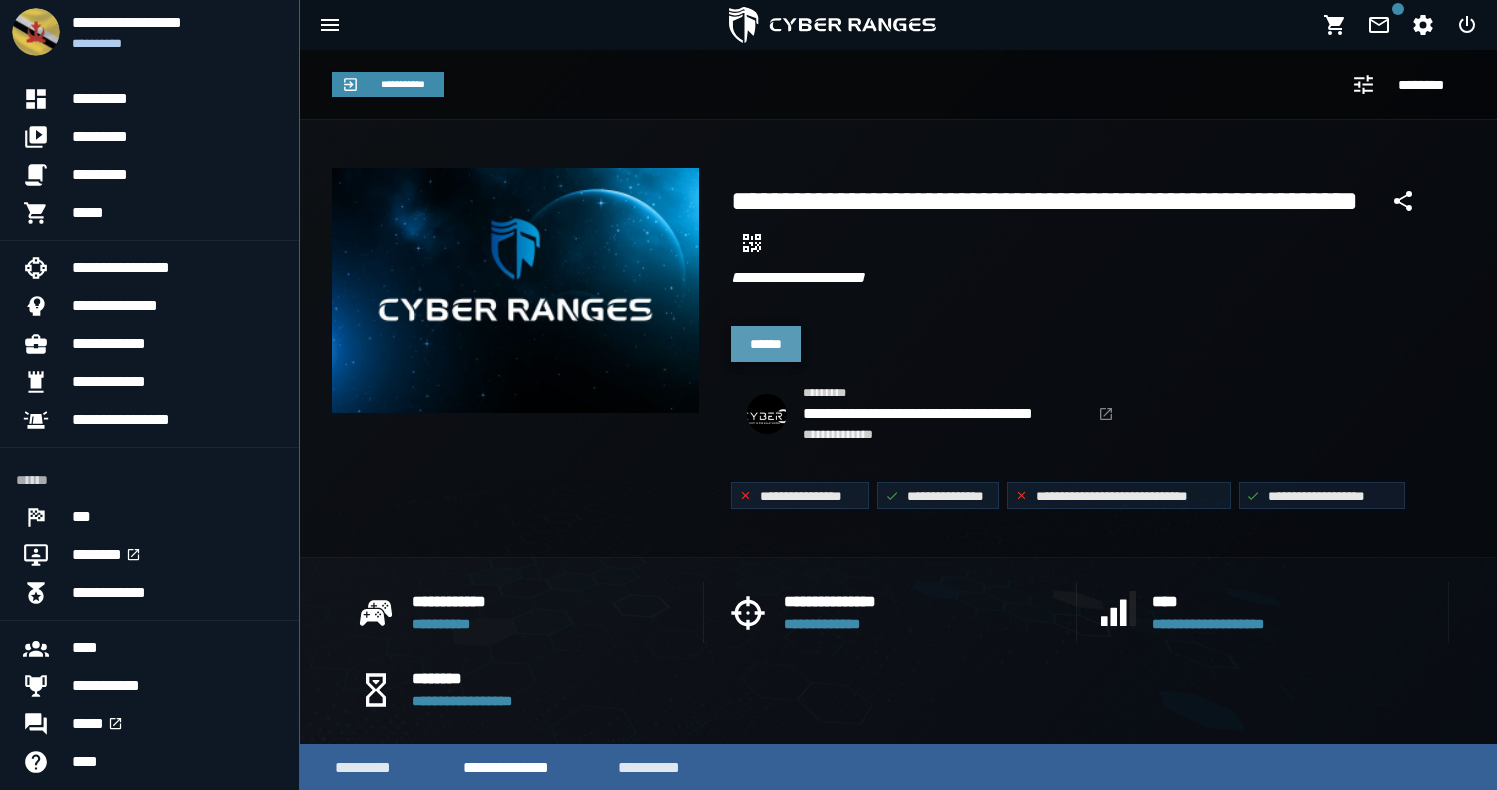 click on "******" at bounding box center [766, 344] 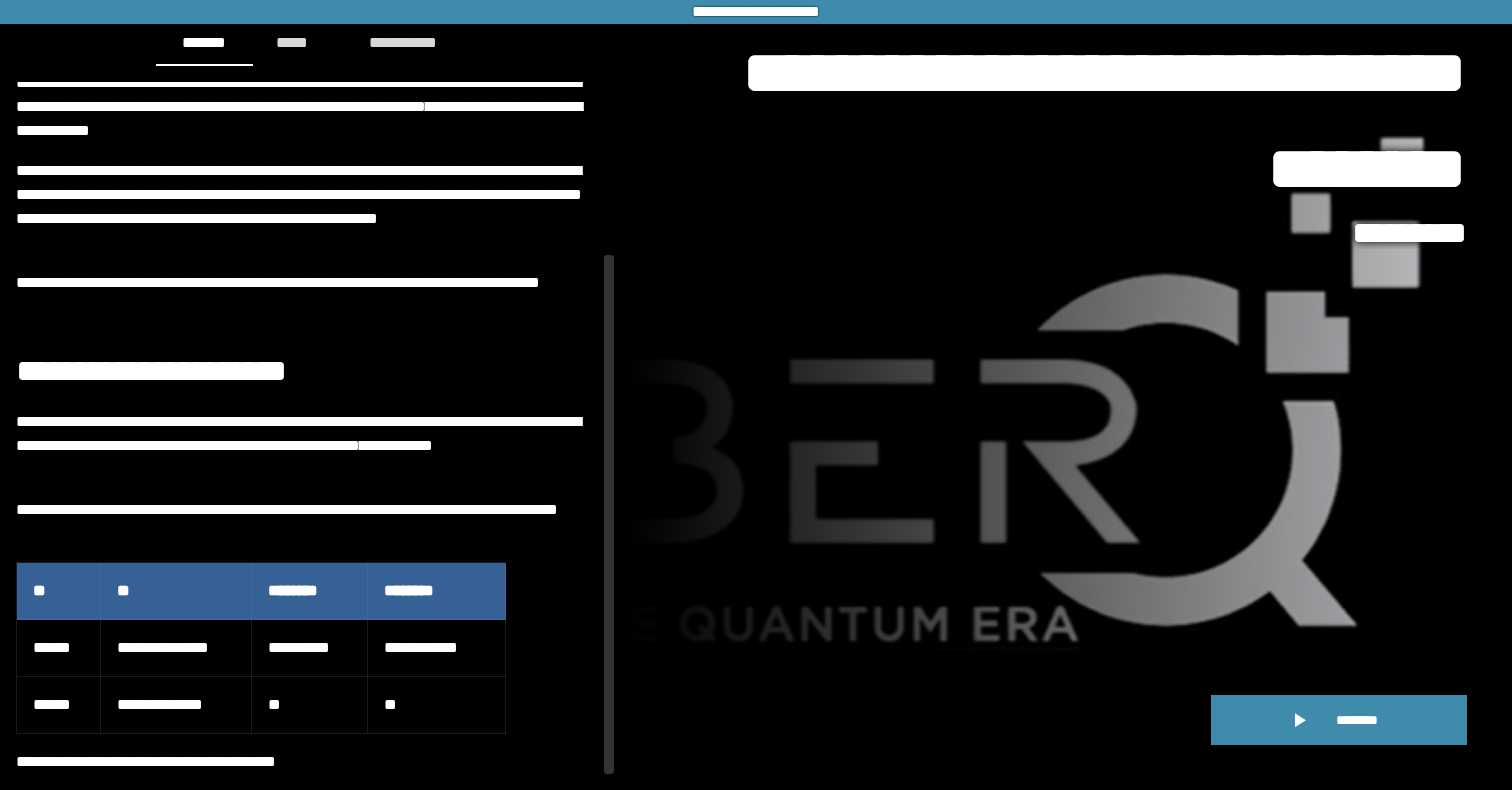 scroll, scrollTop: 230, scrollLeft: 0, axis: vertical 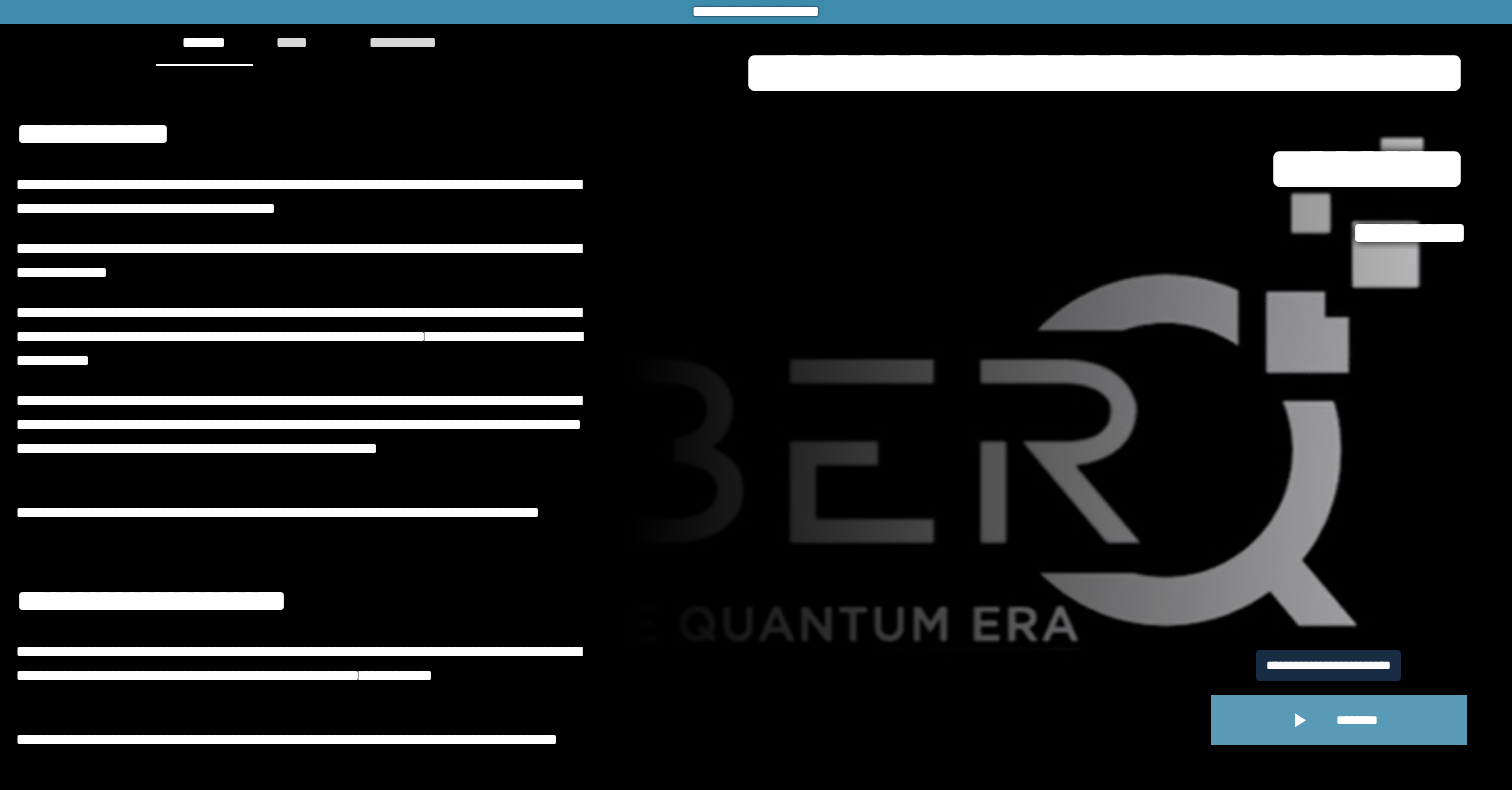 click on "********" at bounding box center [1339, 720] 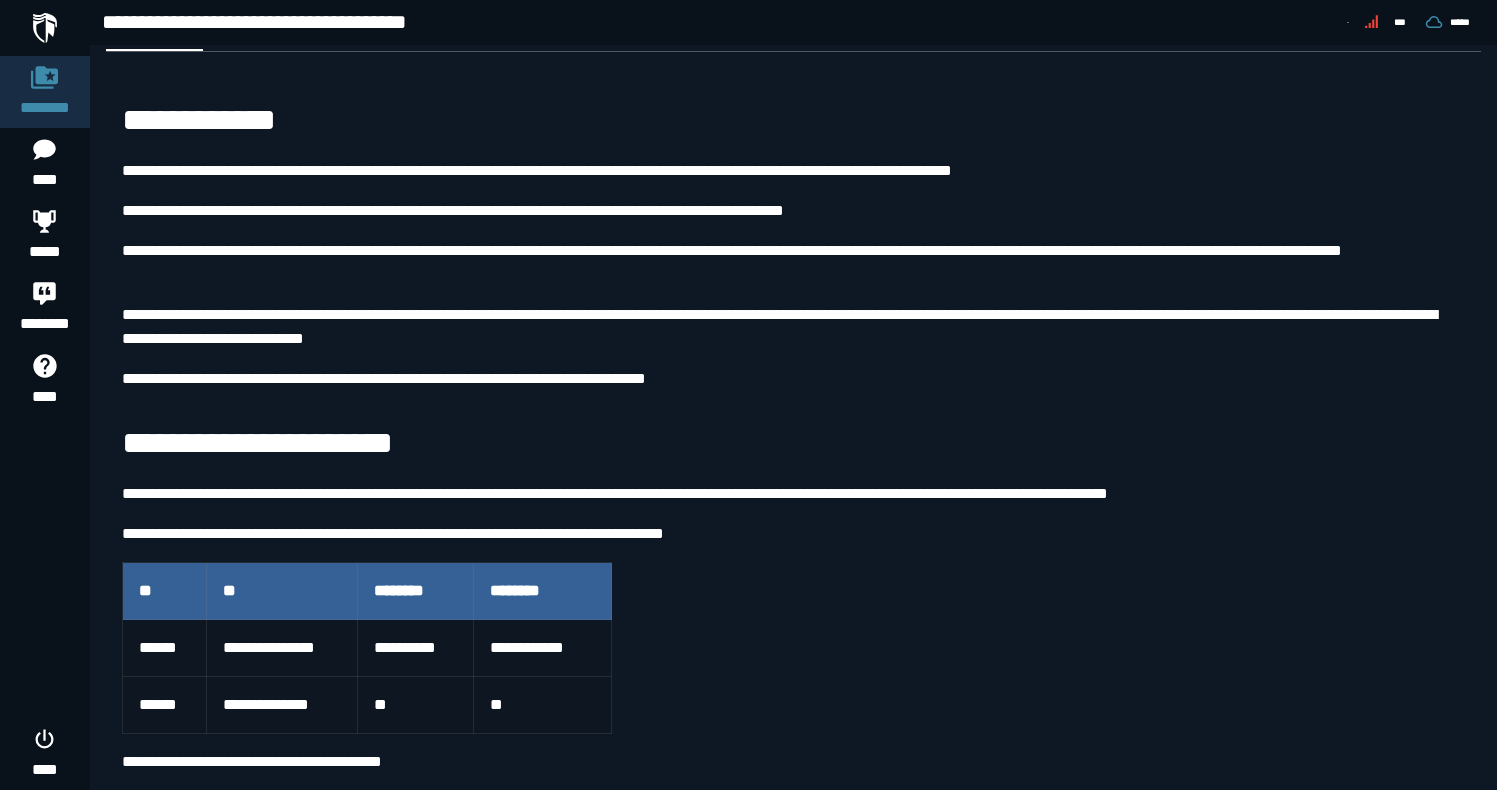 scroll, scrollTop: 66, scrollLeft: 0, axis: vertical 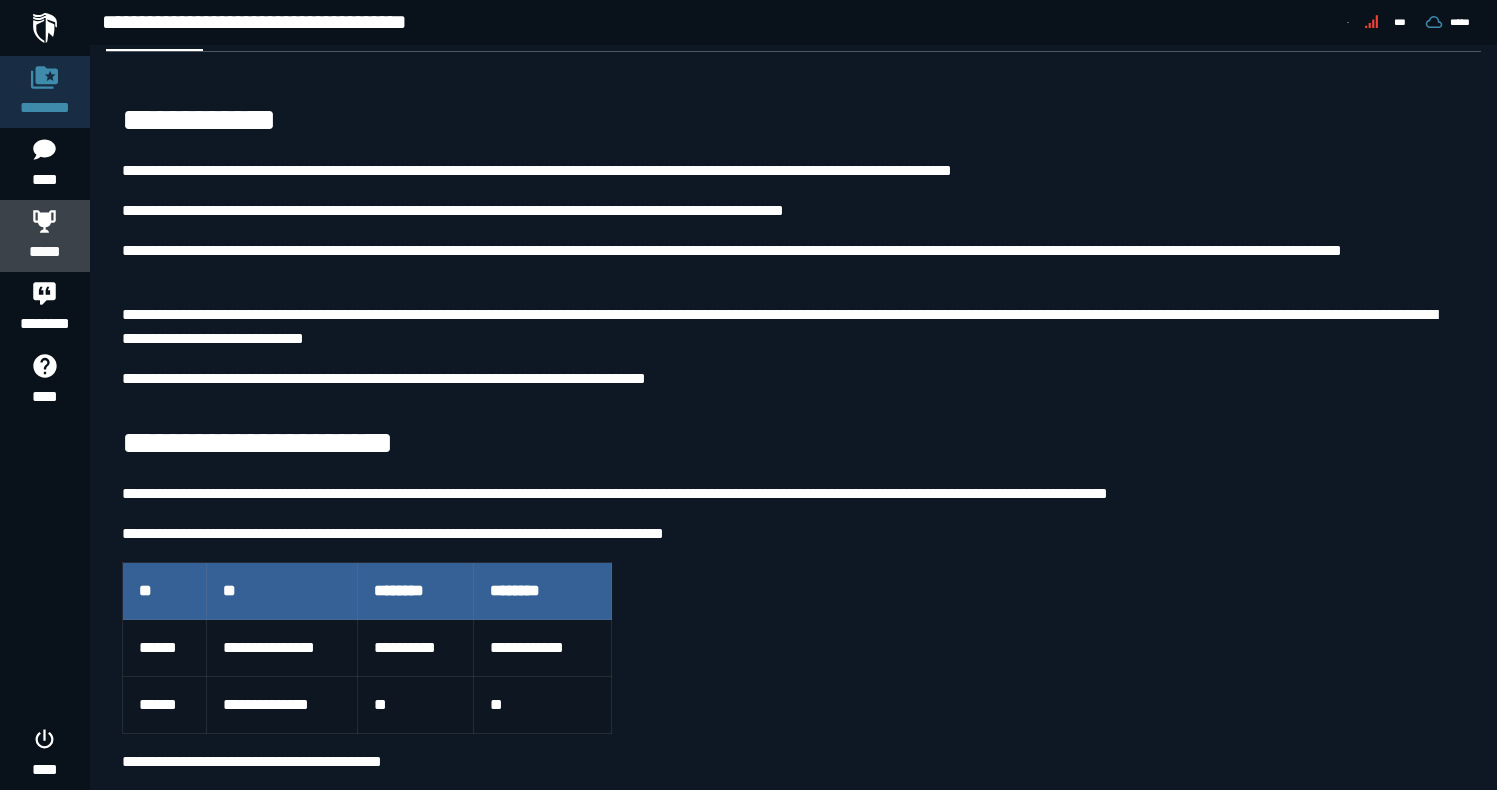 click 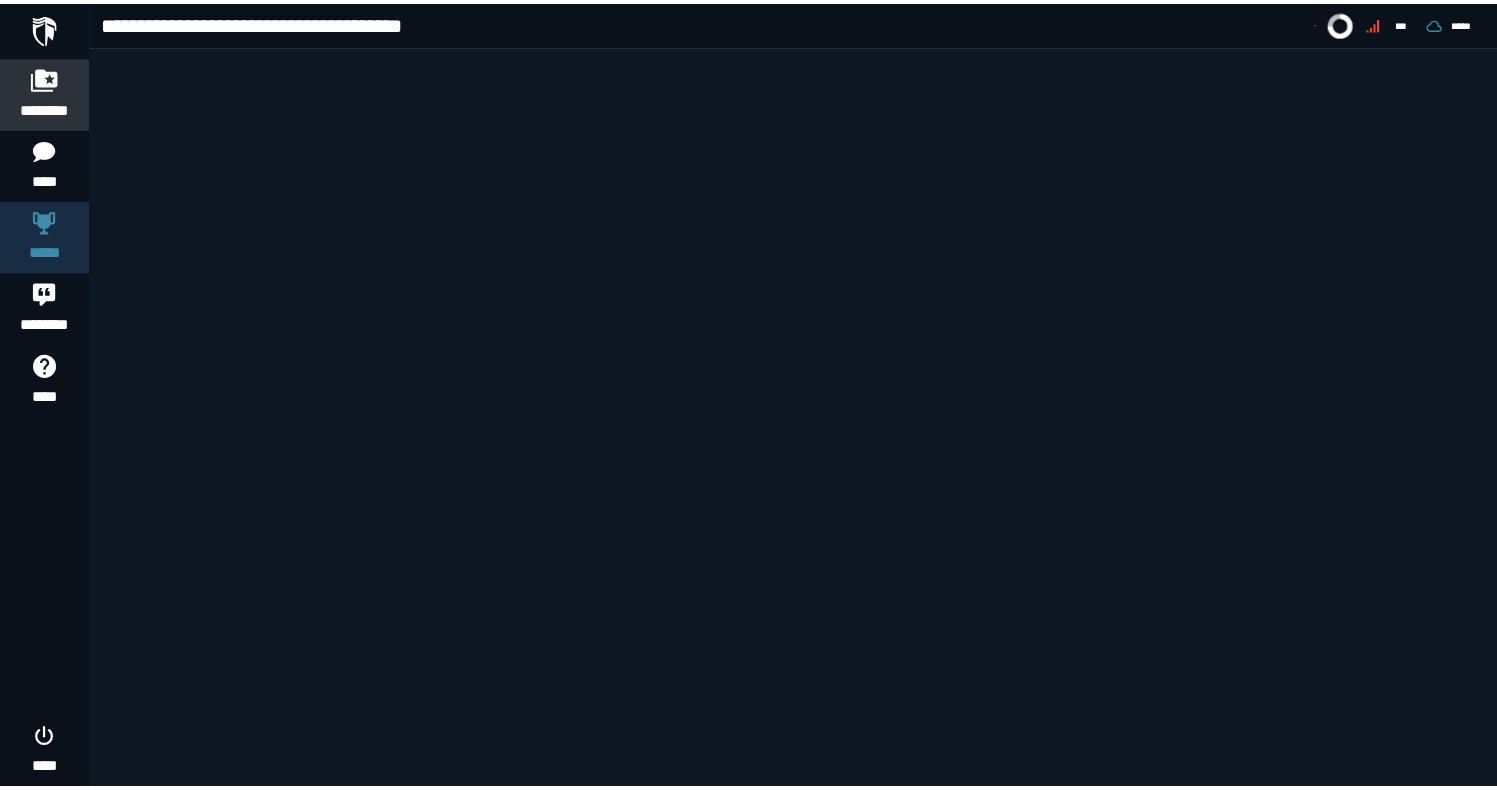 scroll, scrollTop: 0, scrollLeft: 0, axis: both 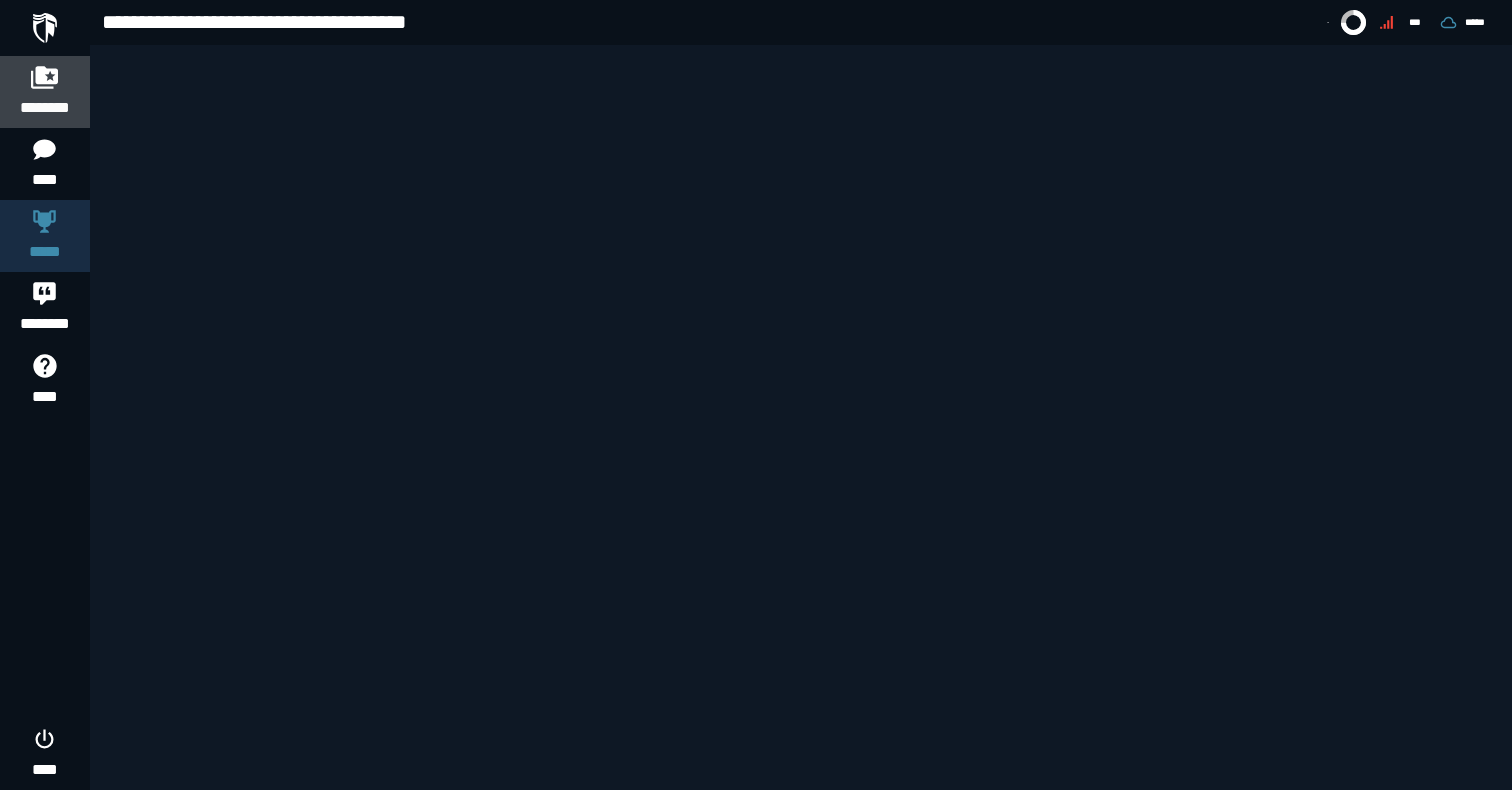 click 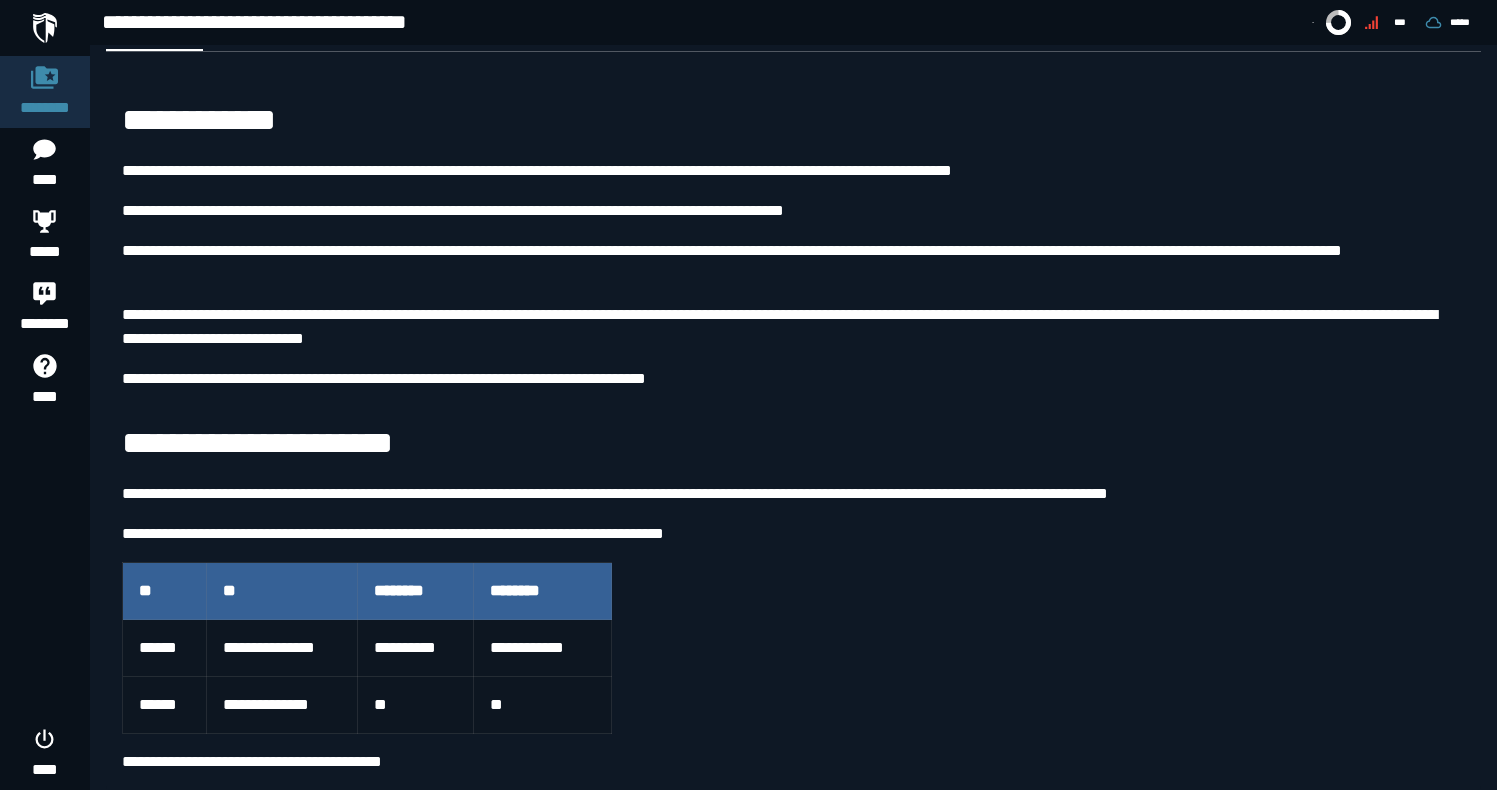 scroll, scrollTop: 66, scrollLeft: 0, axis: vertical 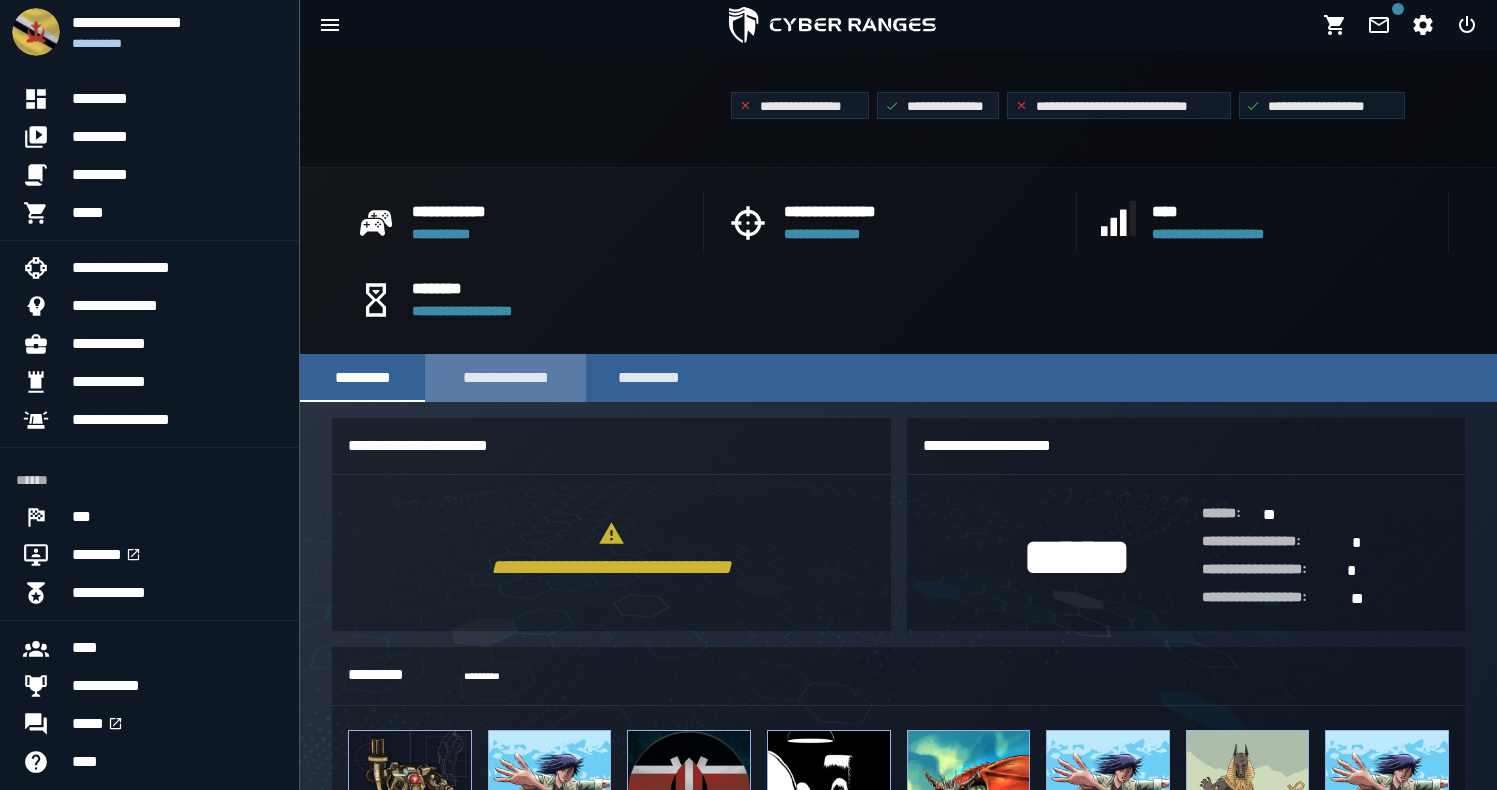click on "**********" at bounding box center [505, 378] 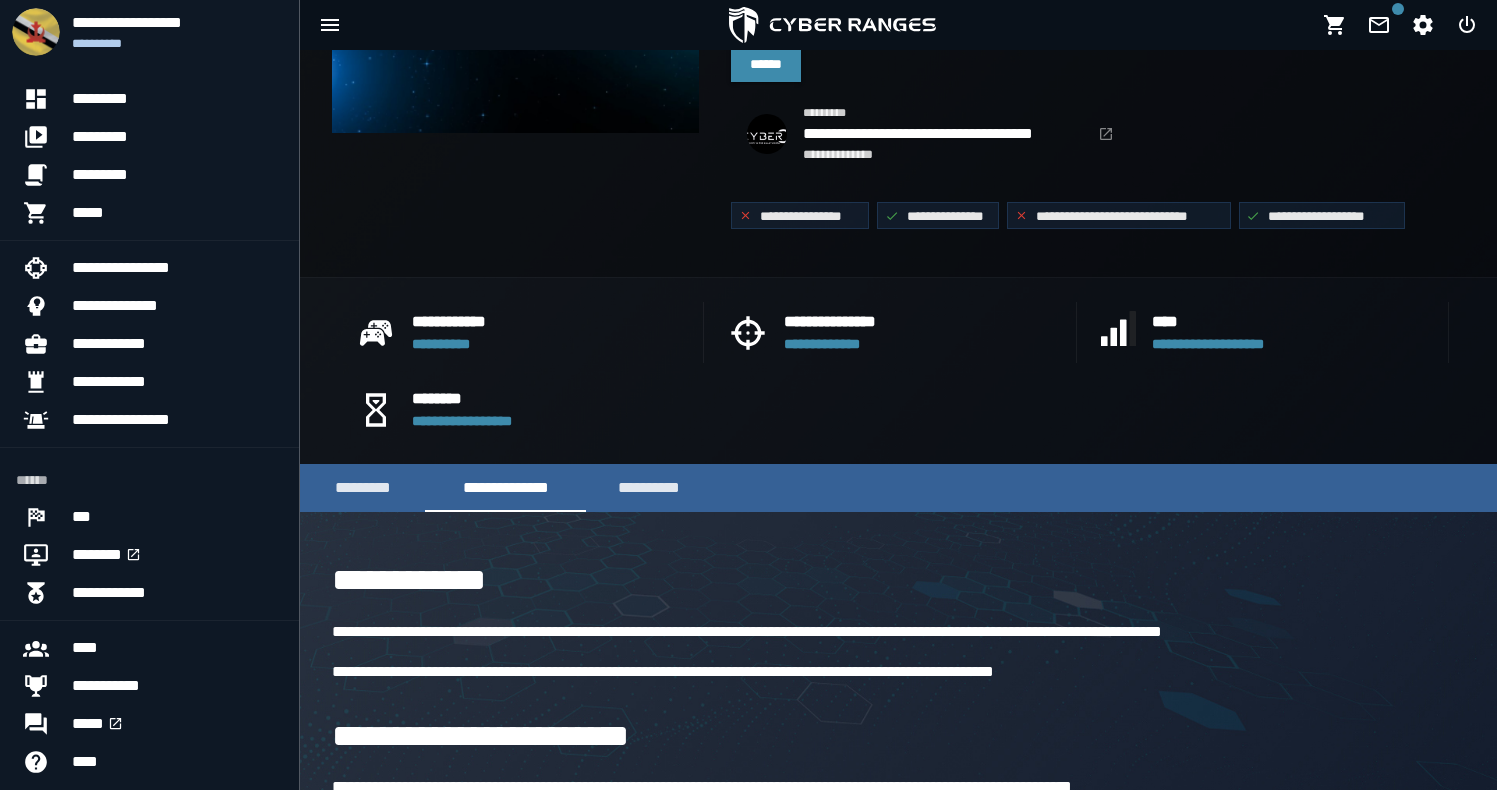 scroll, scrollTop: 233, scrollLeft: 0, axis: vertical 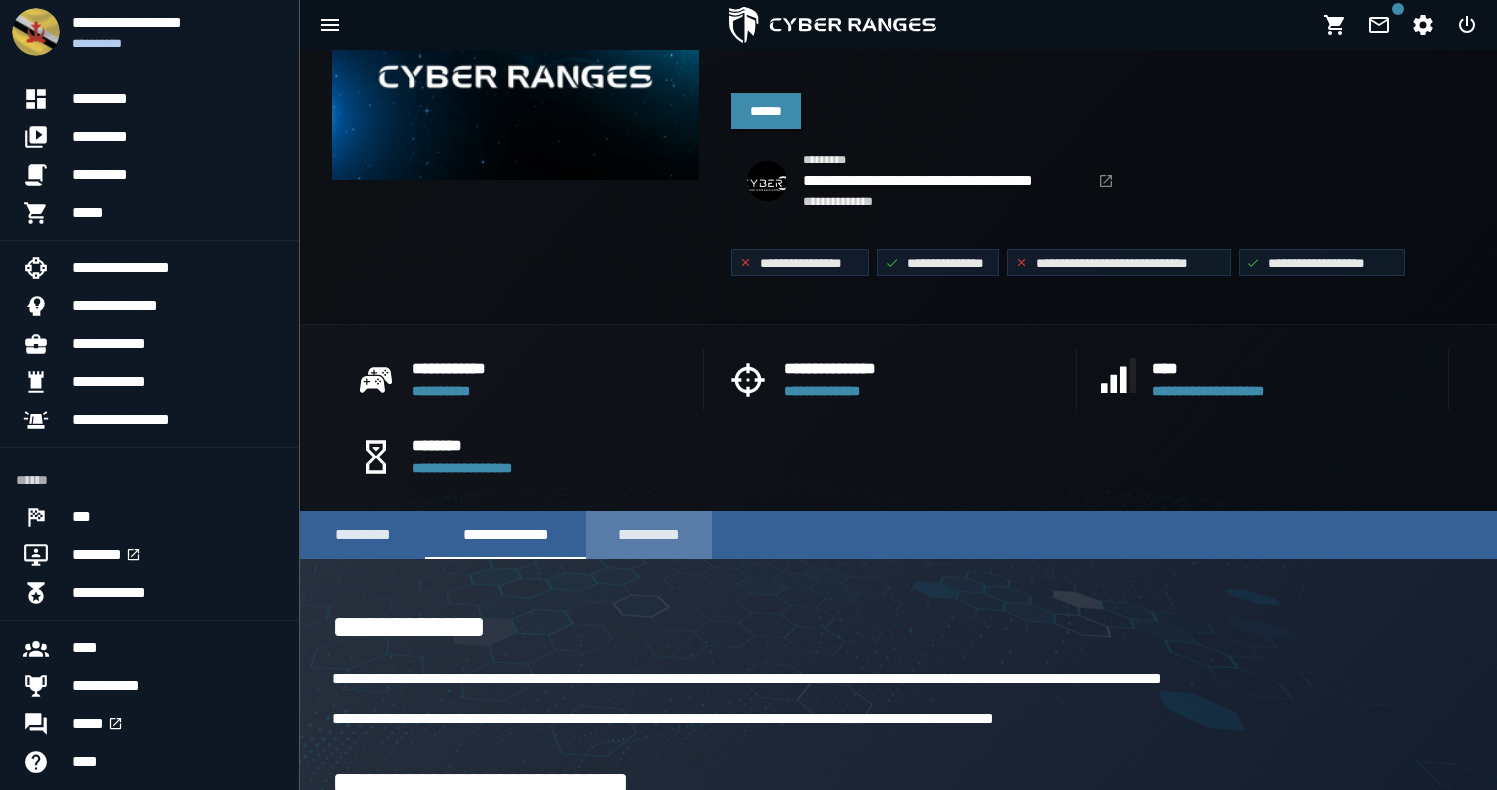 click on "**********" at bounding box center [648, 535] 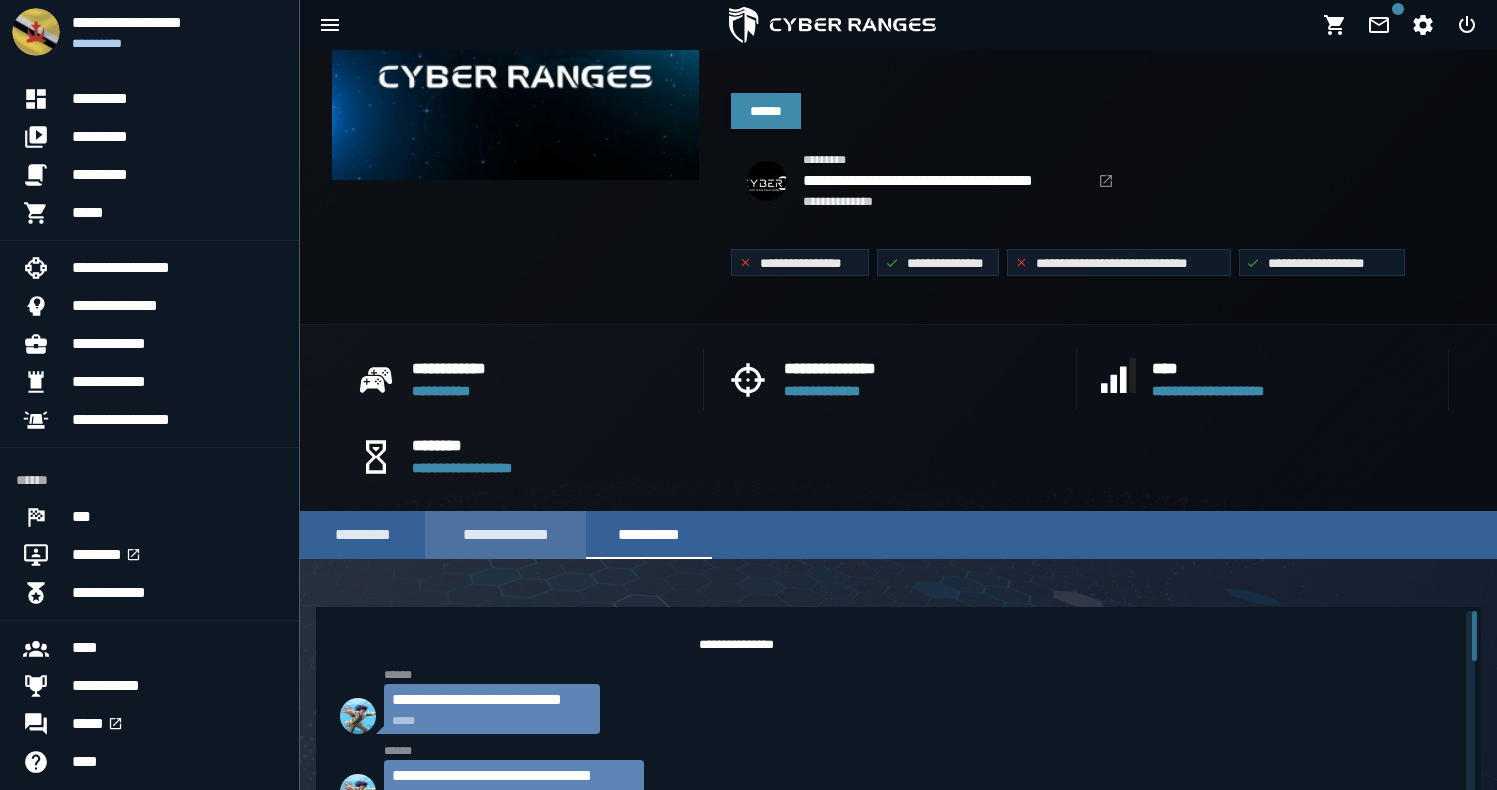 scroll, scrollTop: 4145, scrollLeft: 0, axis: vertical 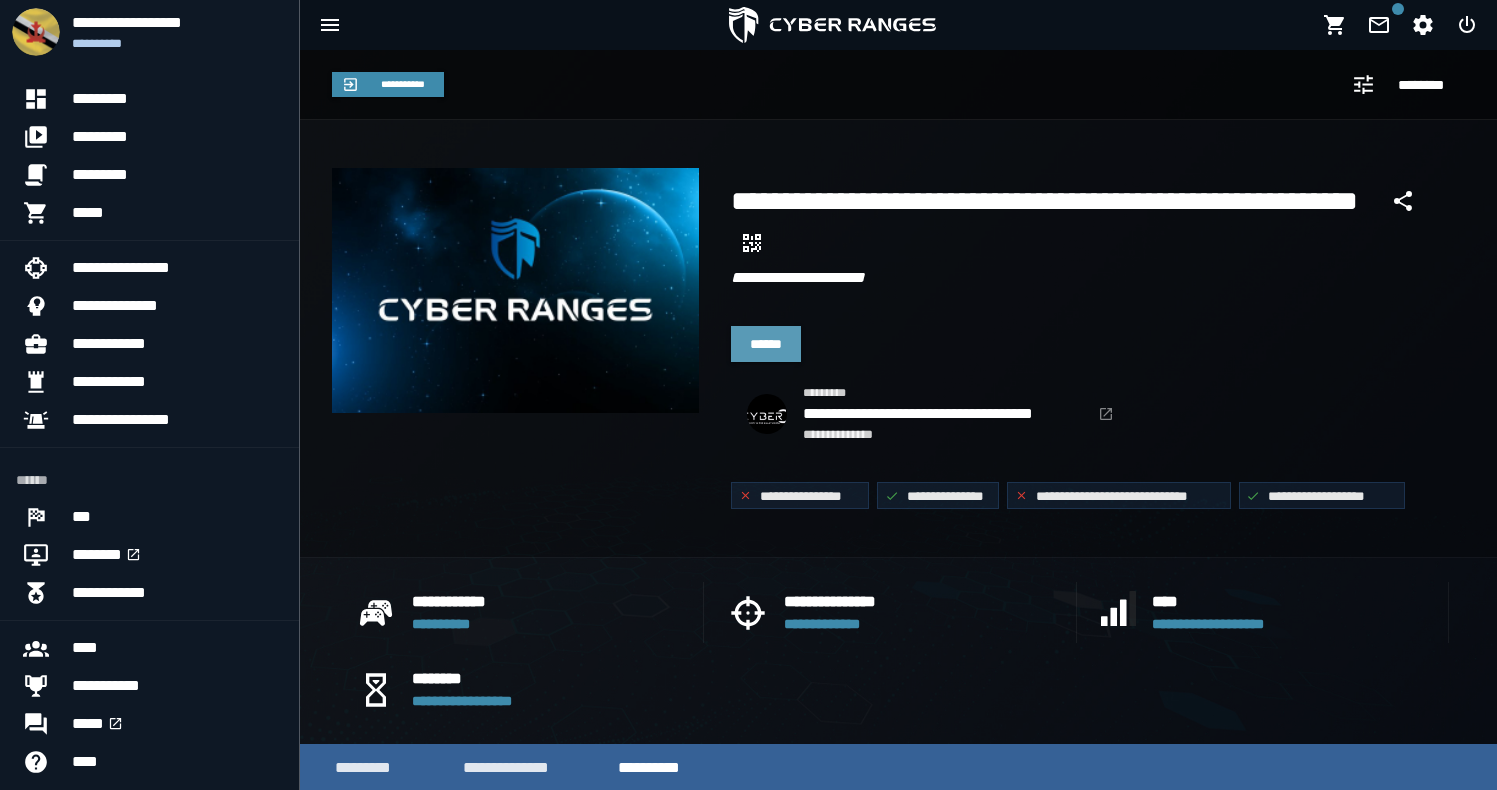 click on "******" at bounding box center [766, 344] 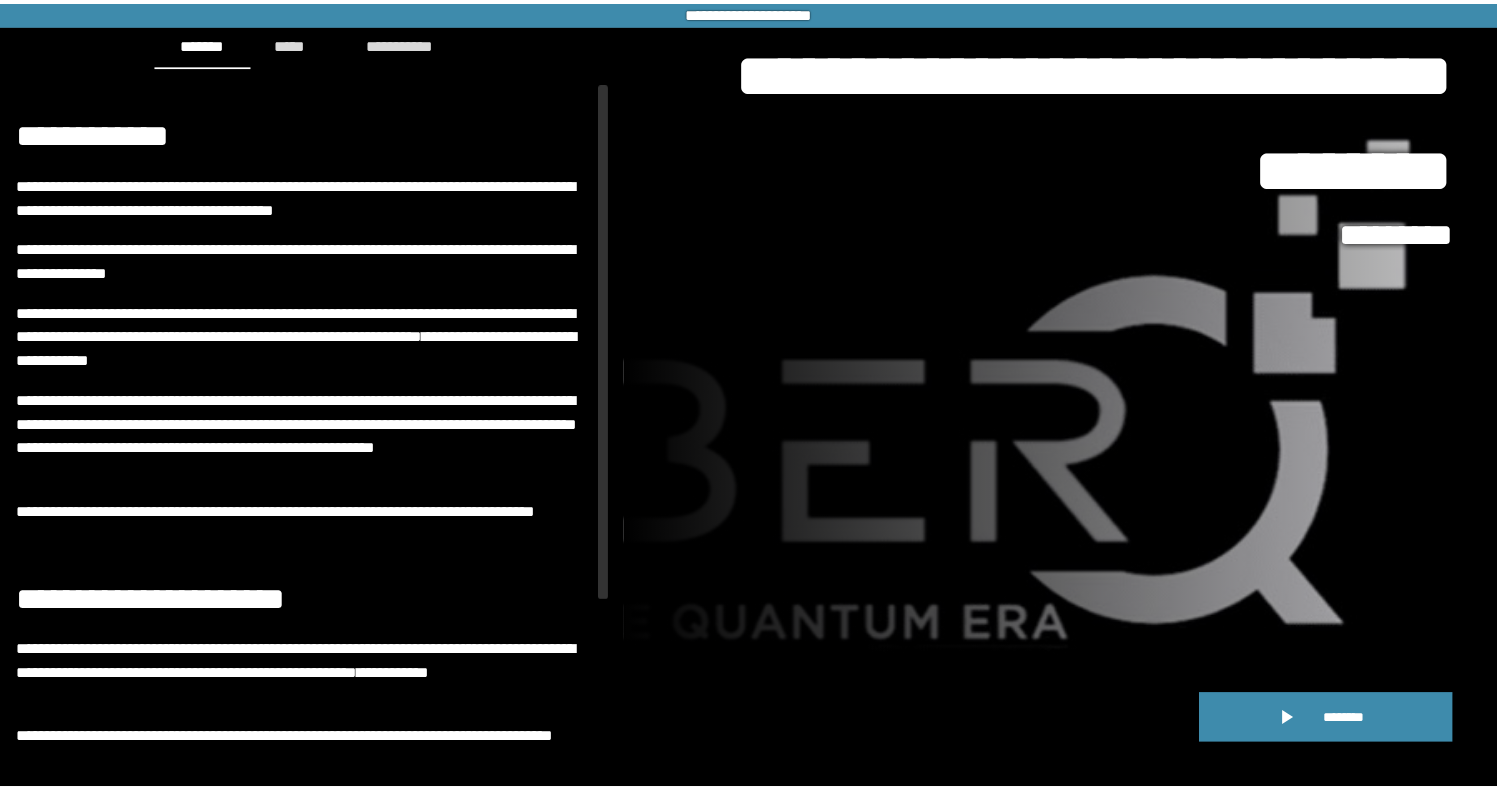 scroll, scrollTop: 0, scrollLeft: 0, axis: both 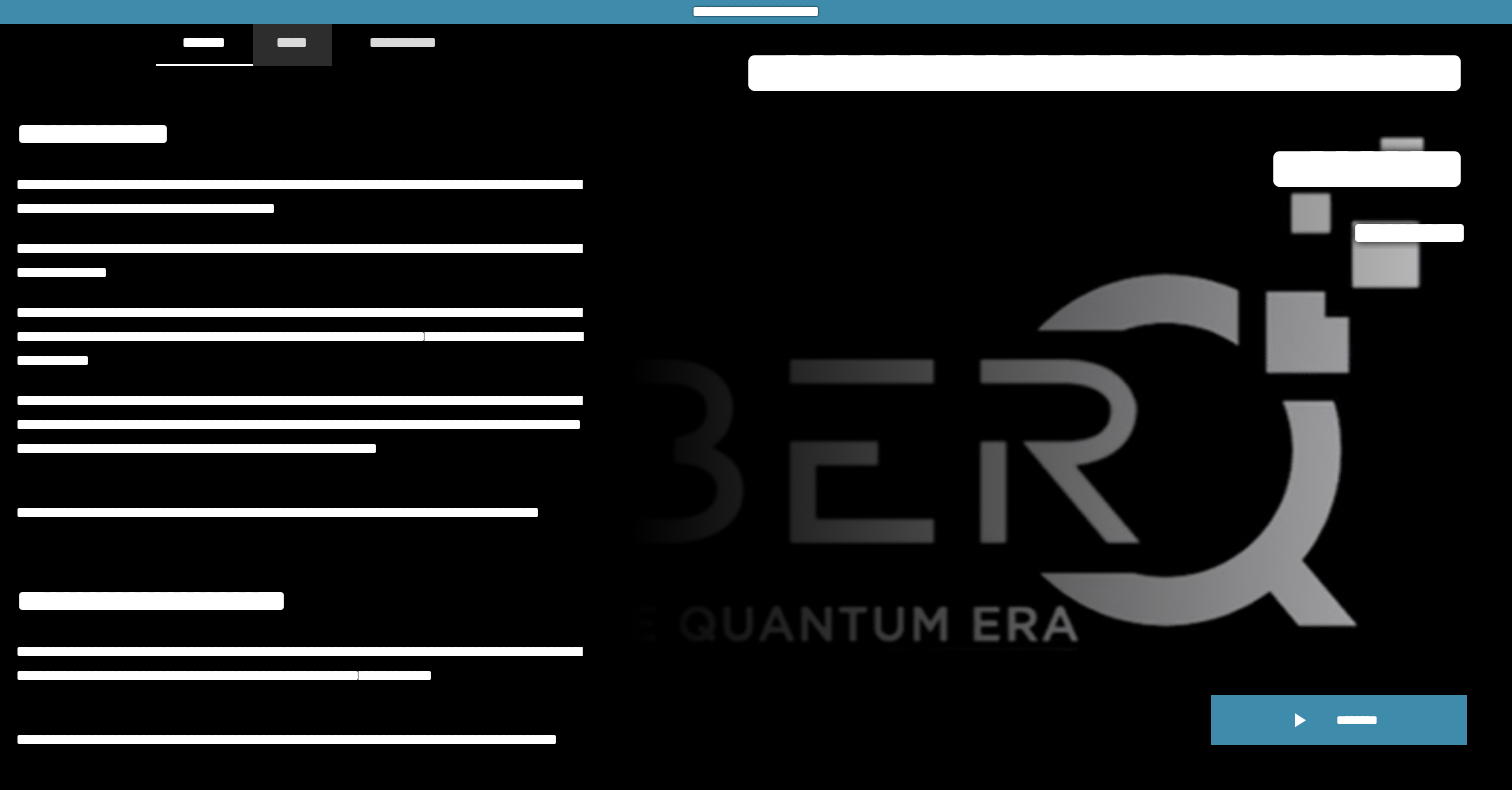 click on "*****" at bounding box center [293, 42] 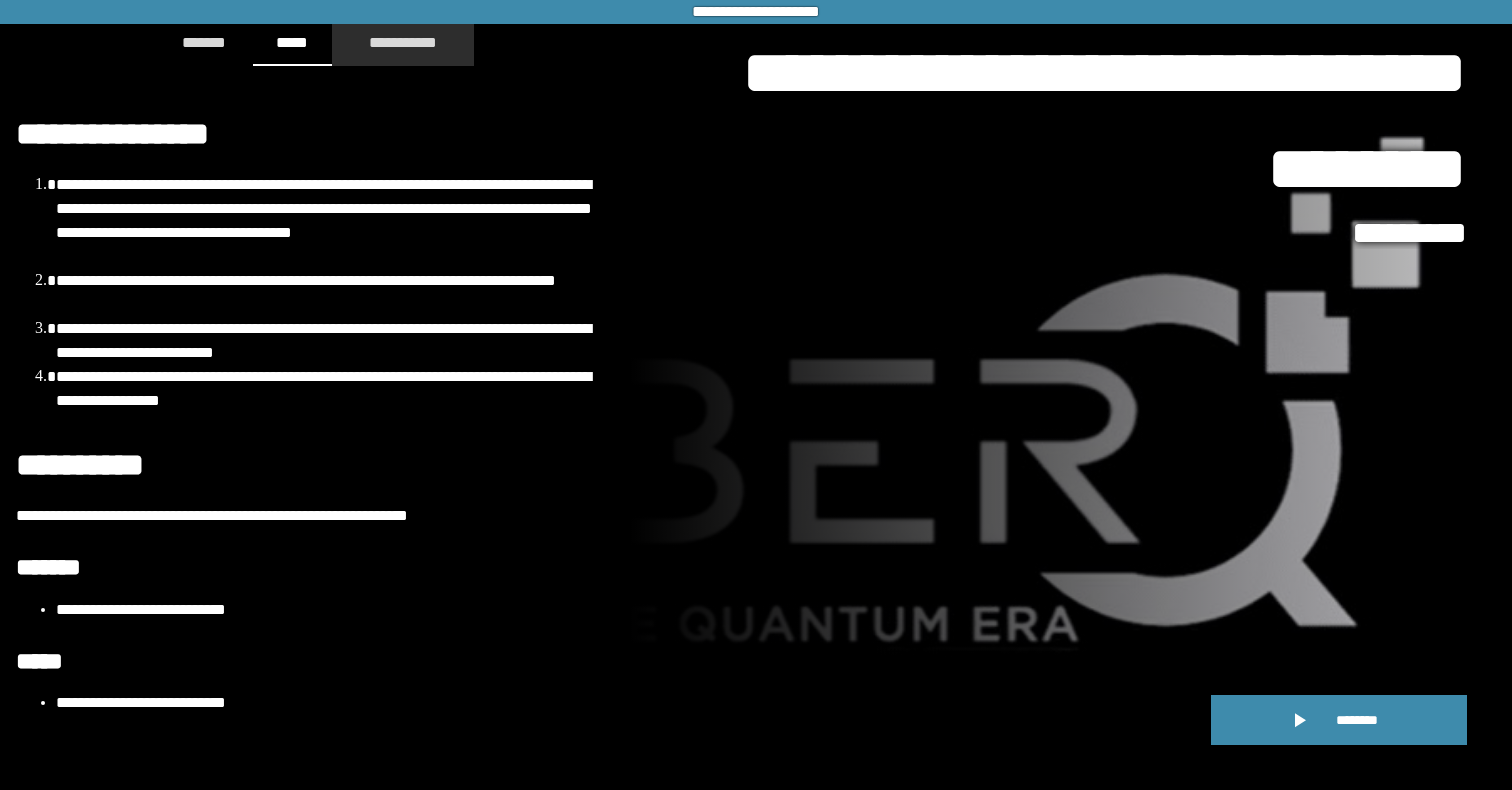 click on "**********" at bounding box center (403, 42) 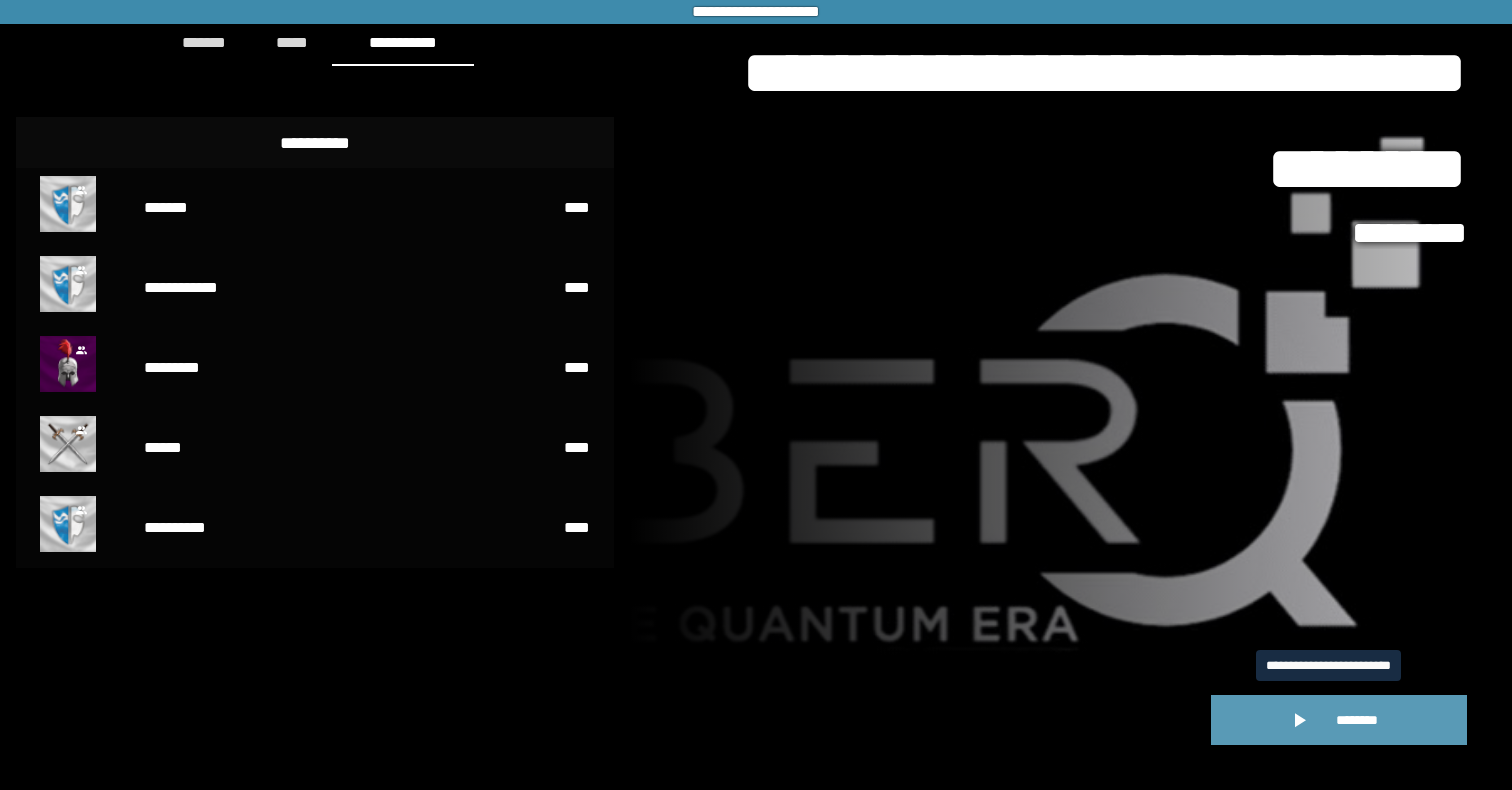 click on "********" at bounding box center [1357, 720] 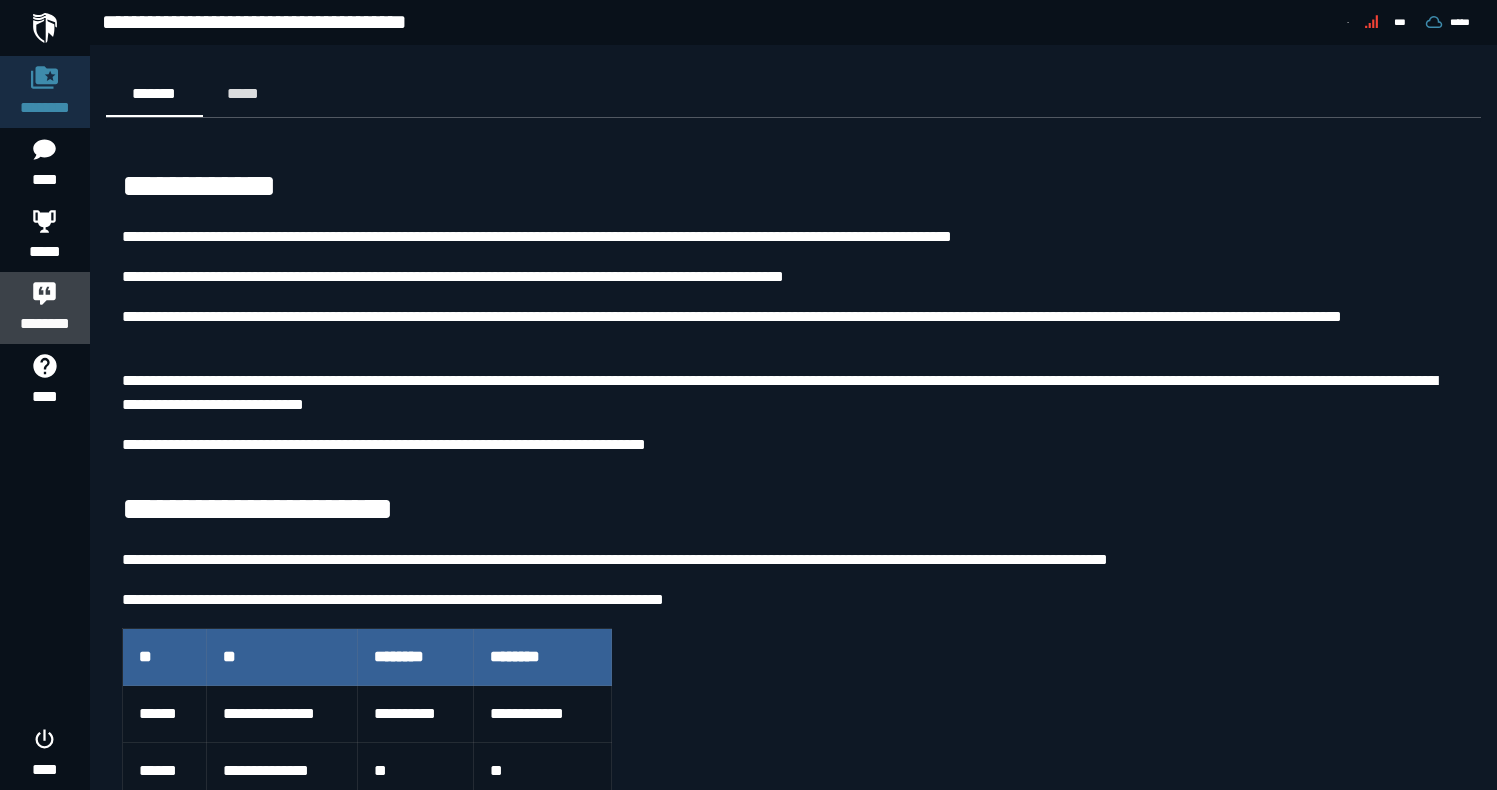 click 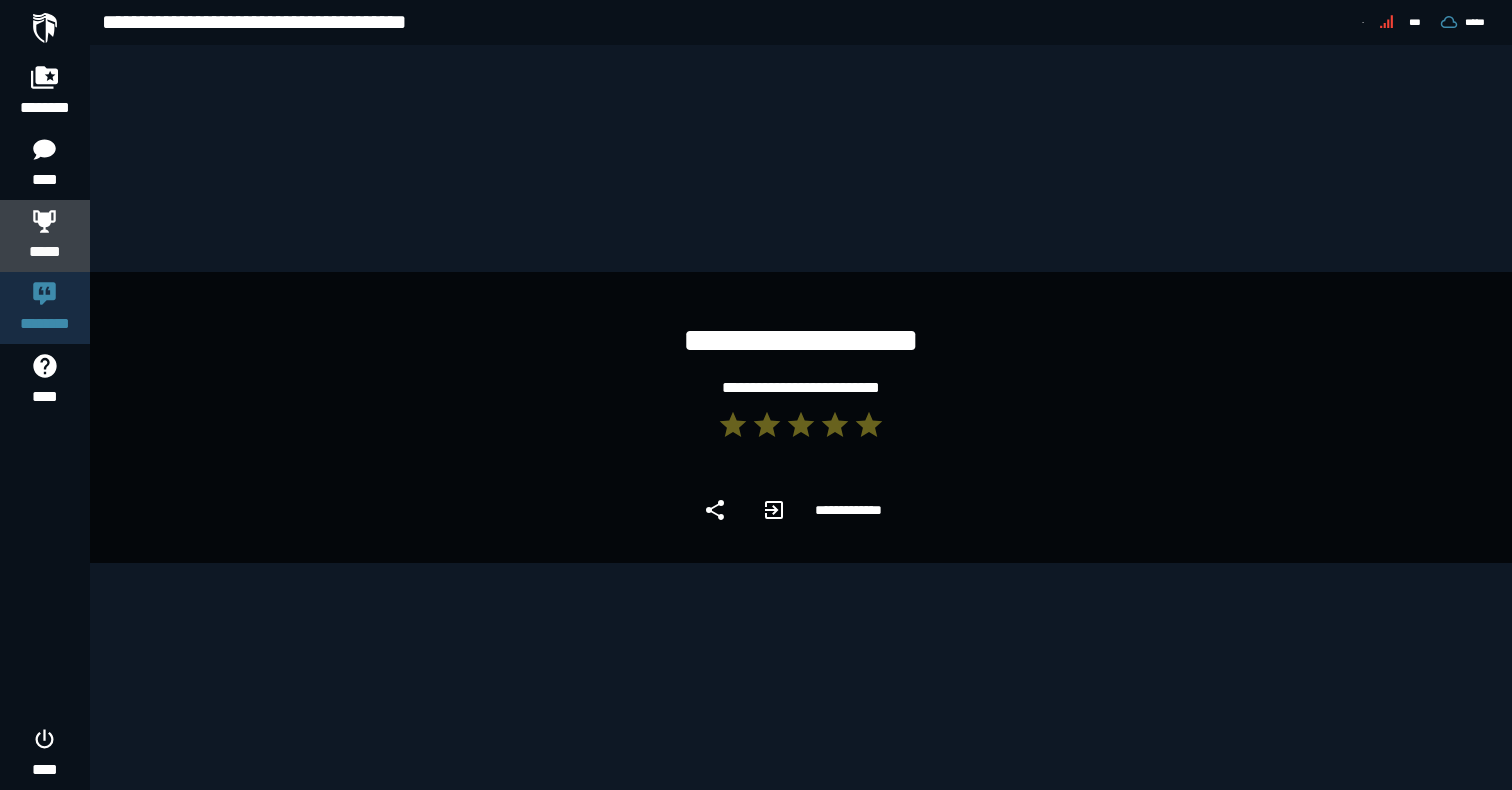 click 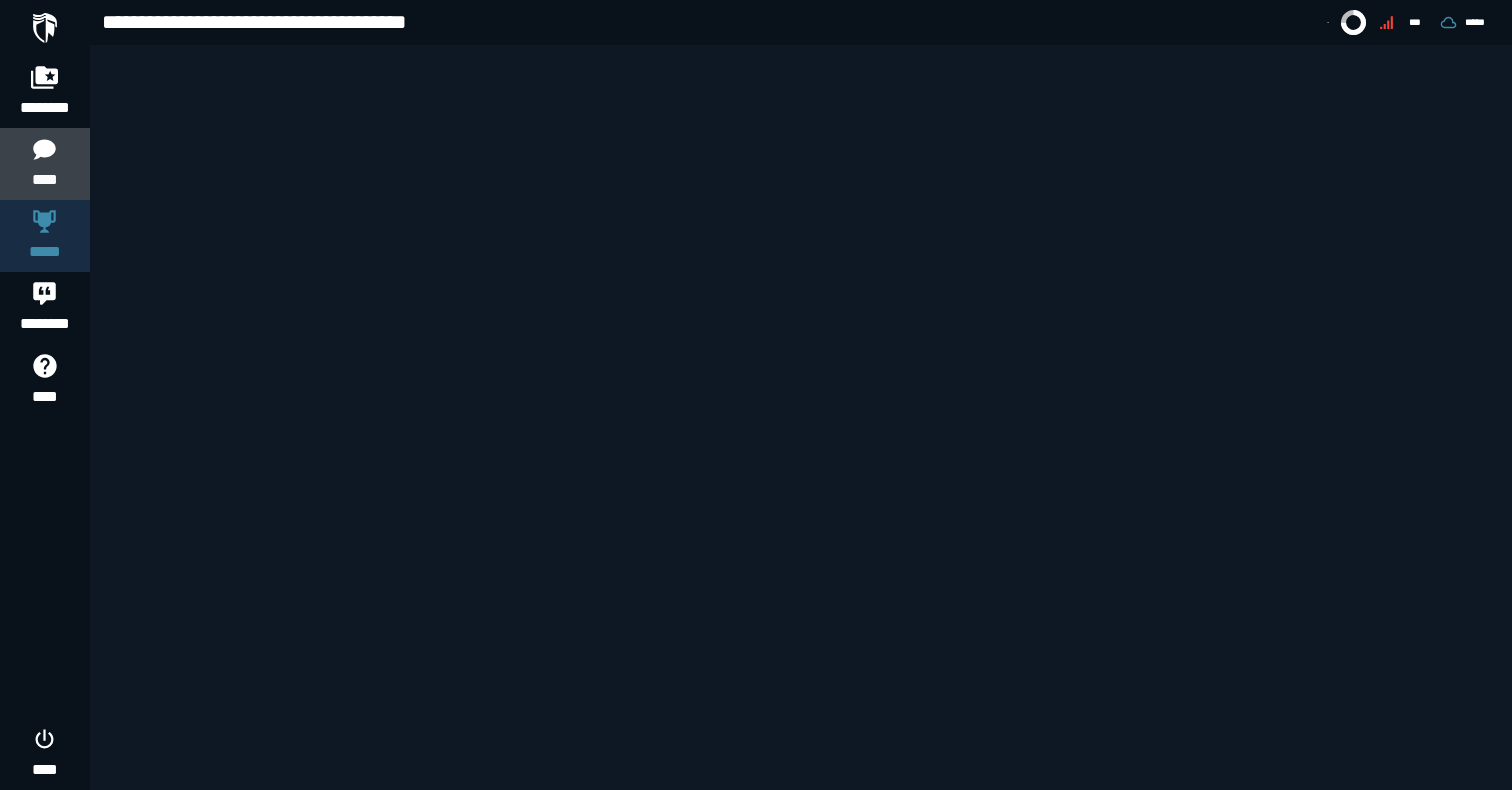 click on "****" at bounding box center (44, 180) 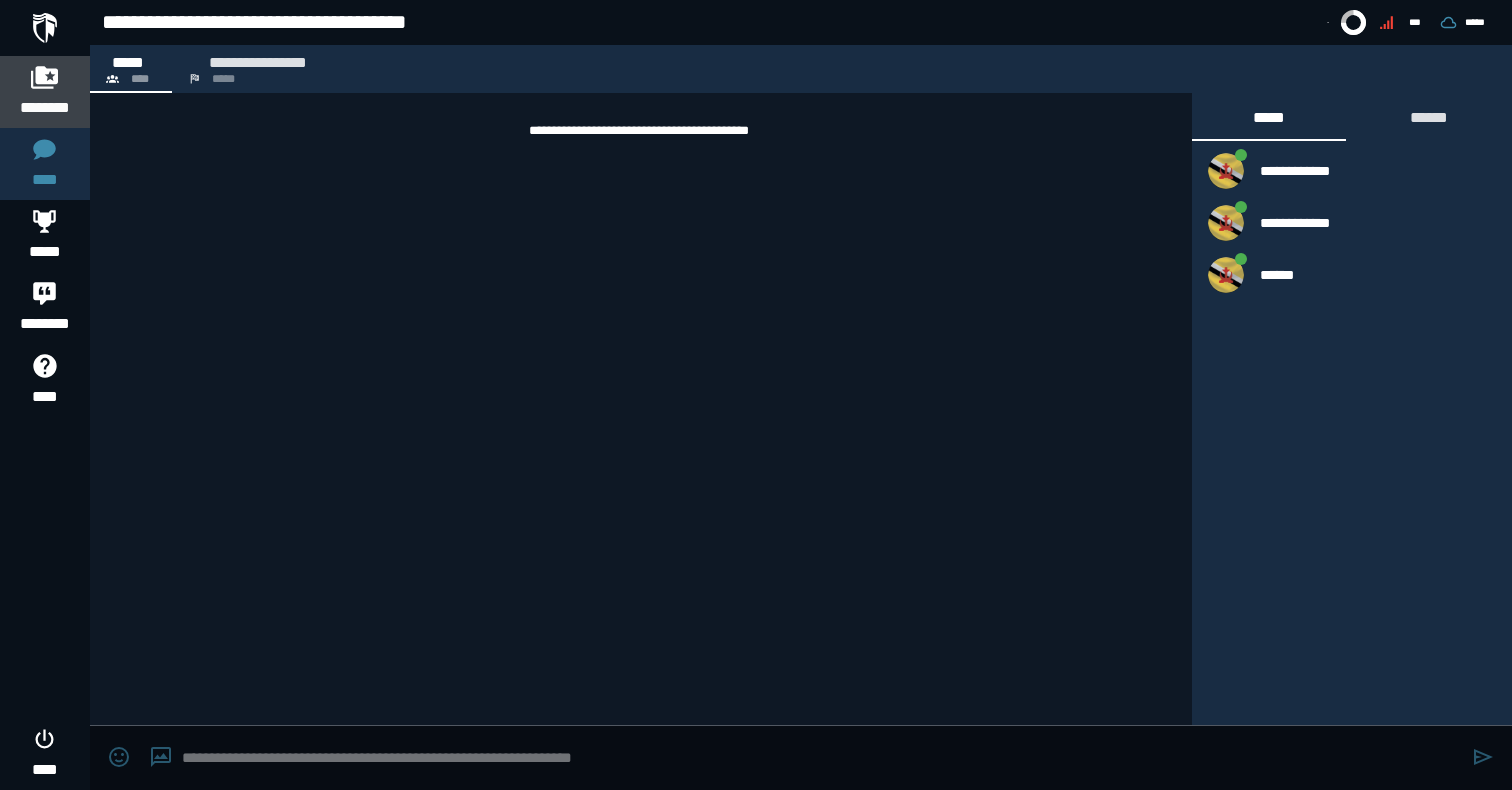click 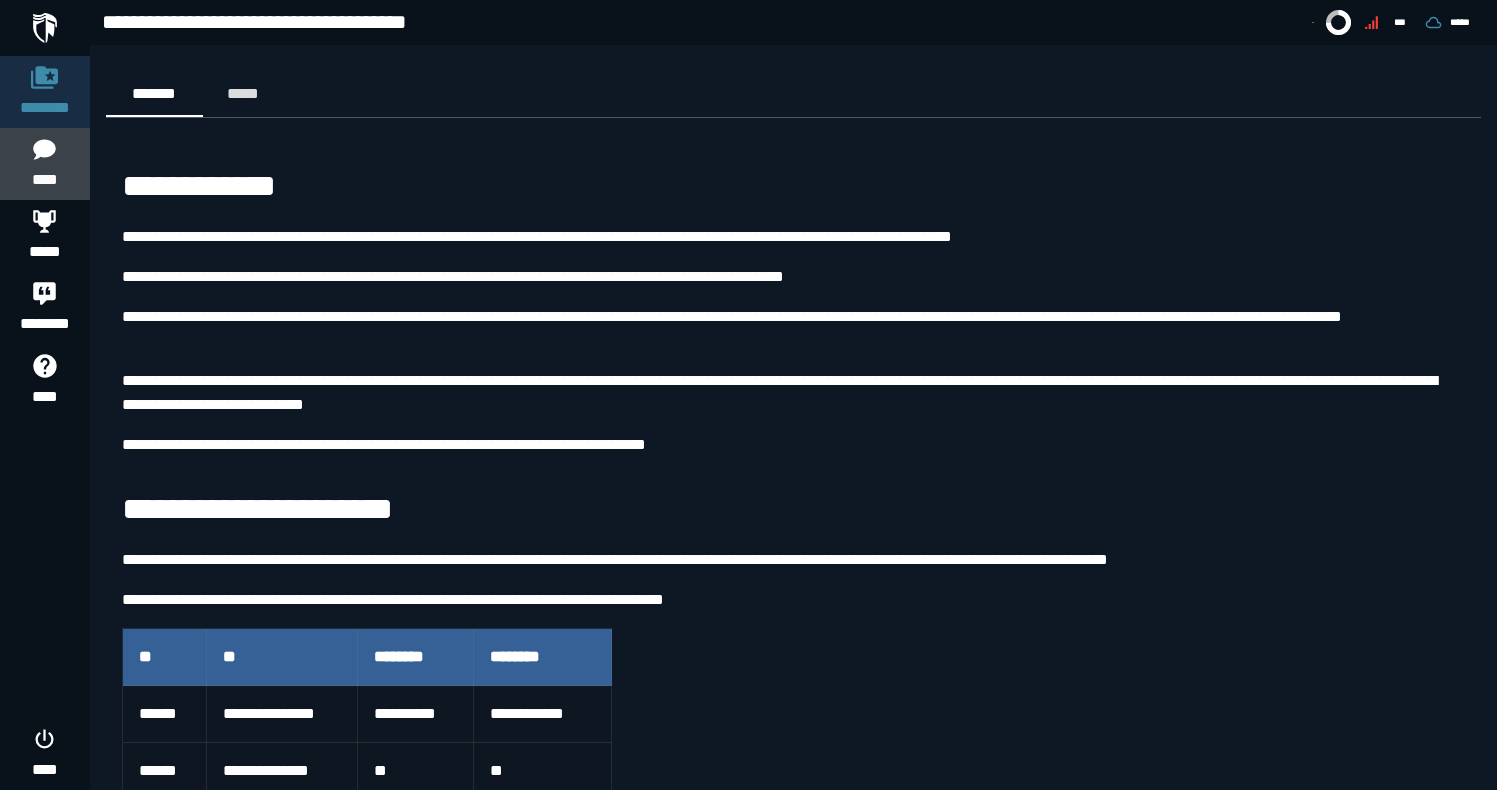 click 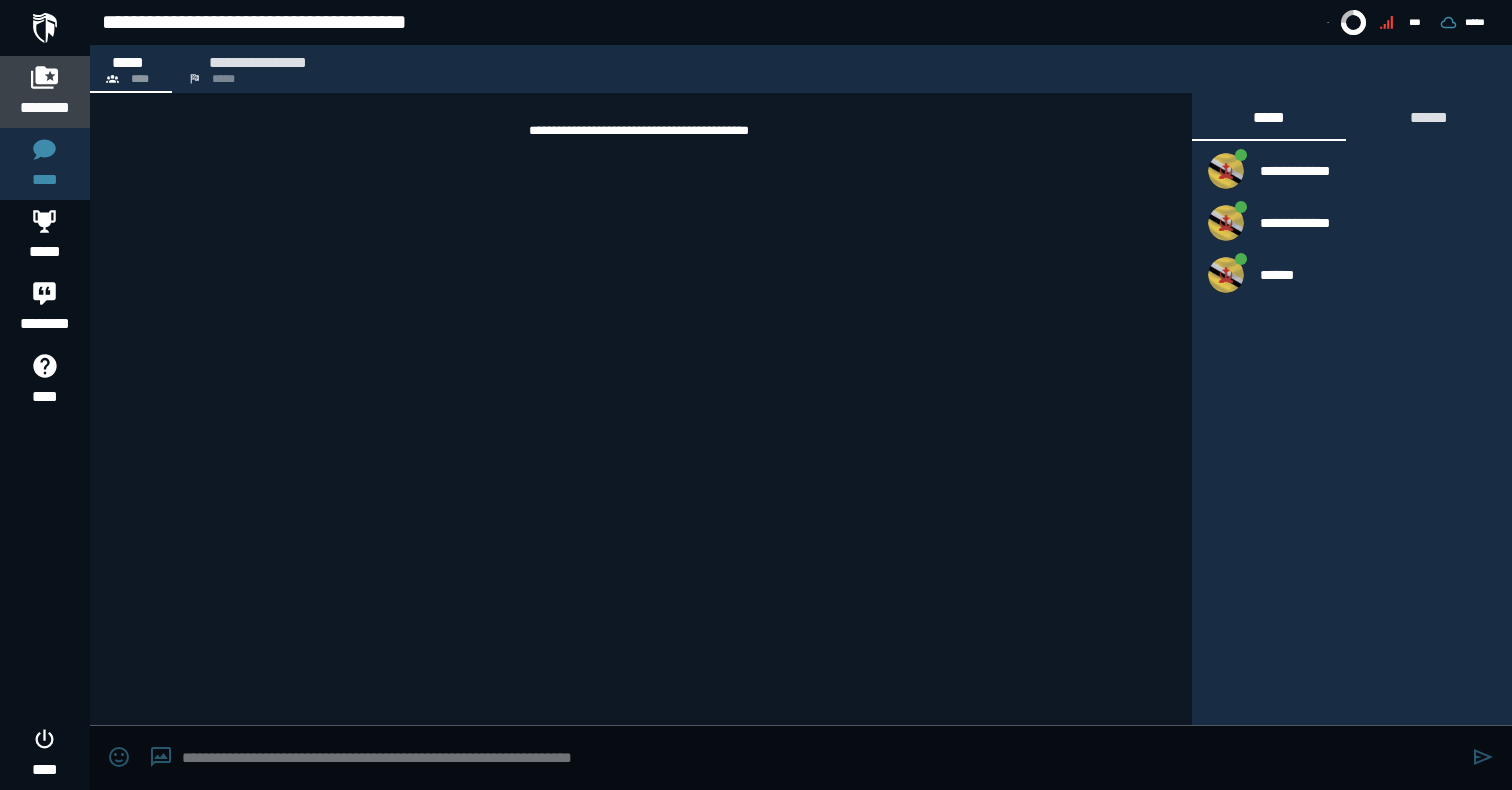 click at bounding box center (45, 77) 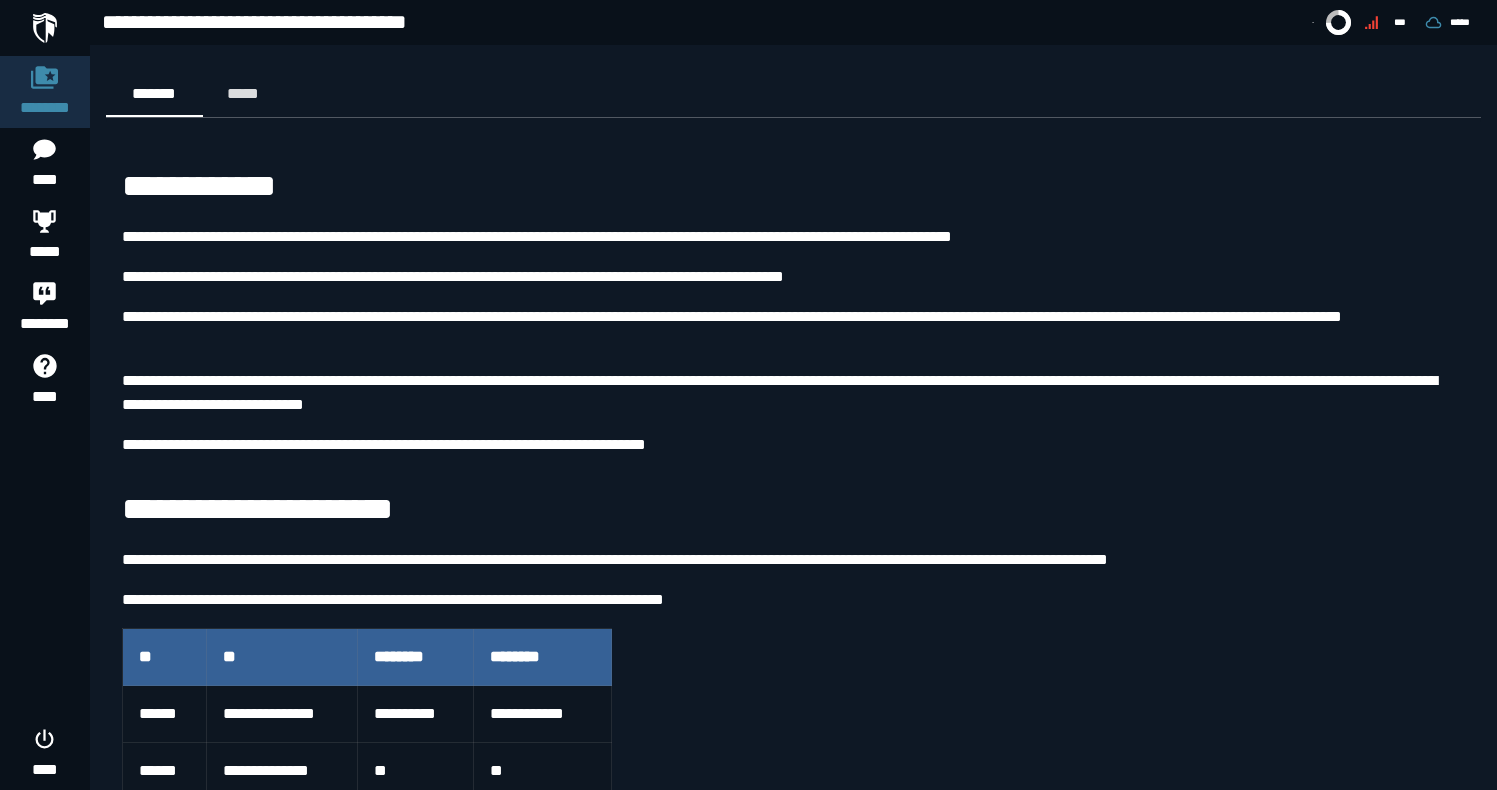 scroll, scrollTop: 66, scrollLeft: 0, axis: vertical 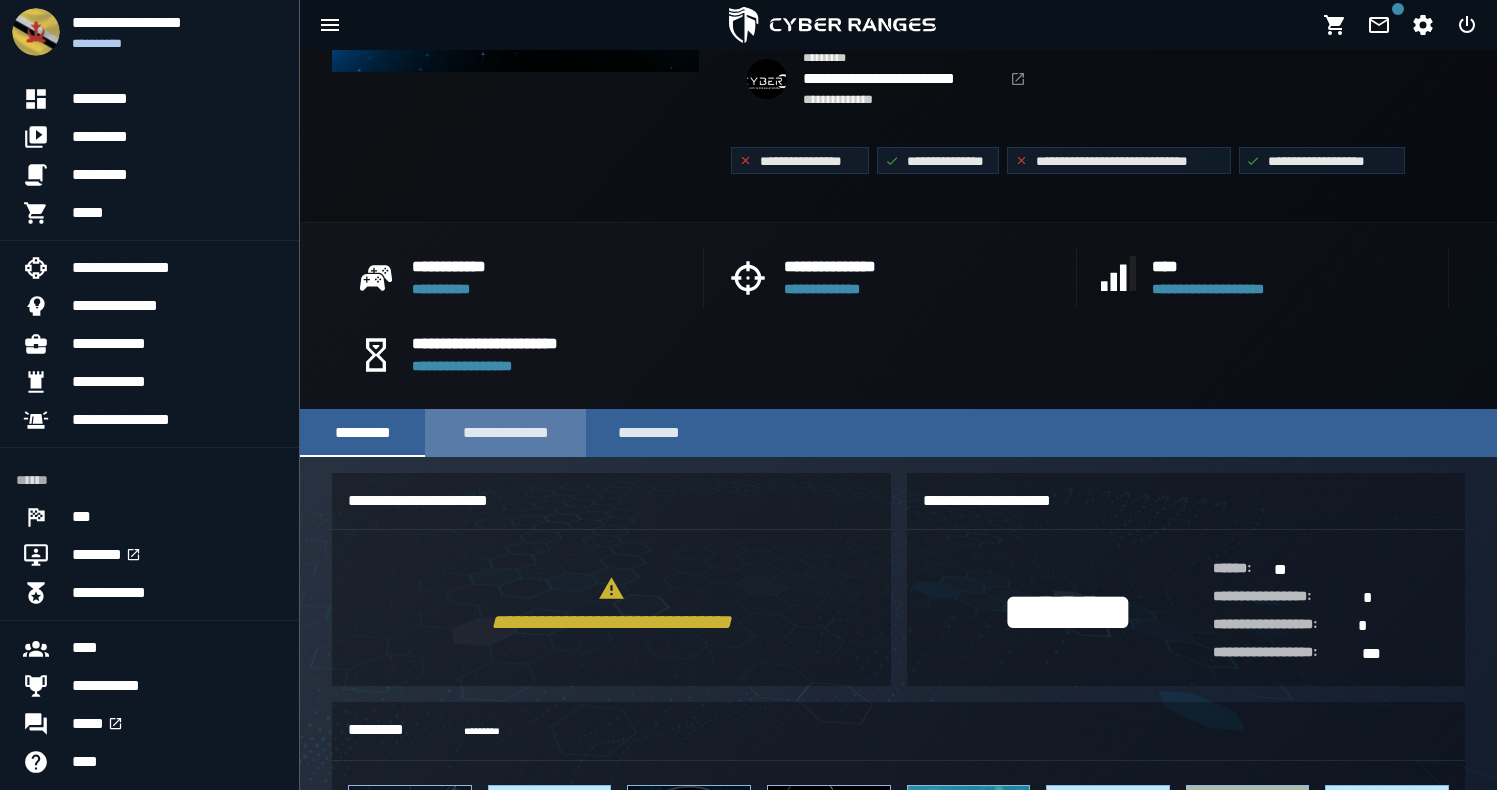 click on "**********" at bounding box center (505, 433) 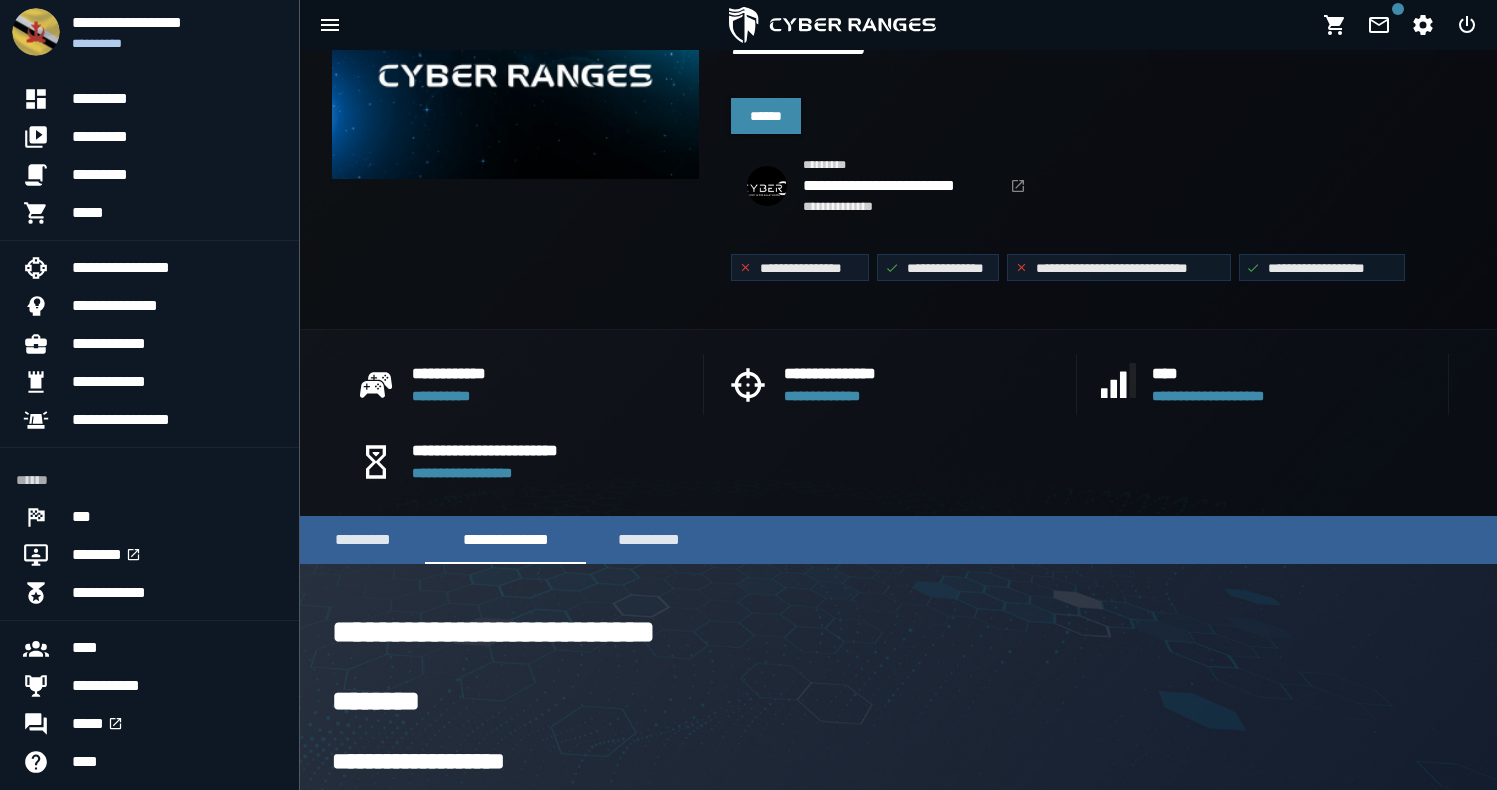scroll, scrollTop: 139, scrollLeft: 0, axis: vertical 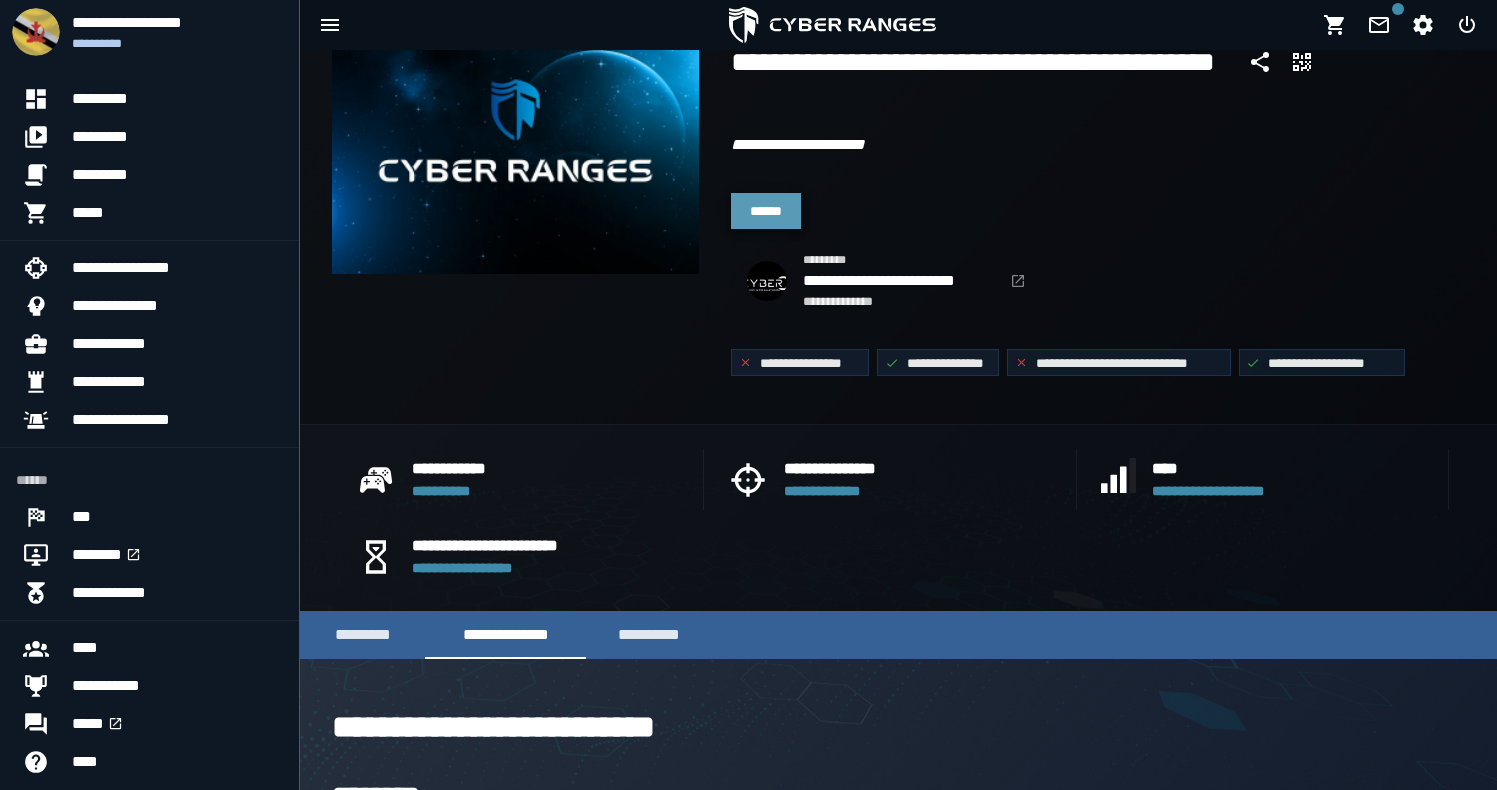 click on "******" at bounding box center (766, 211) 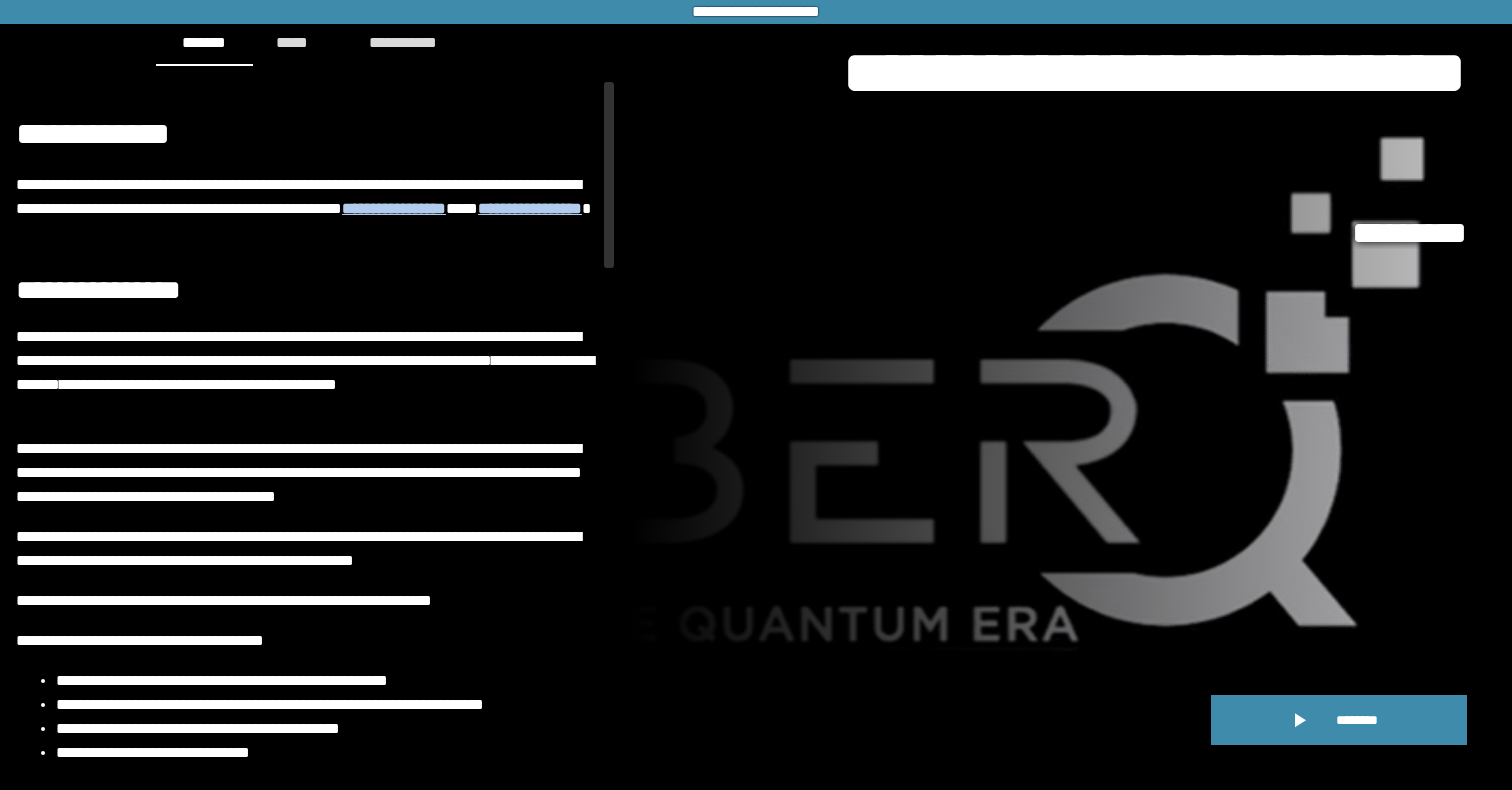 scroll, scrollTop: 0, scrollLeft: 0, axis: both 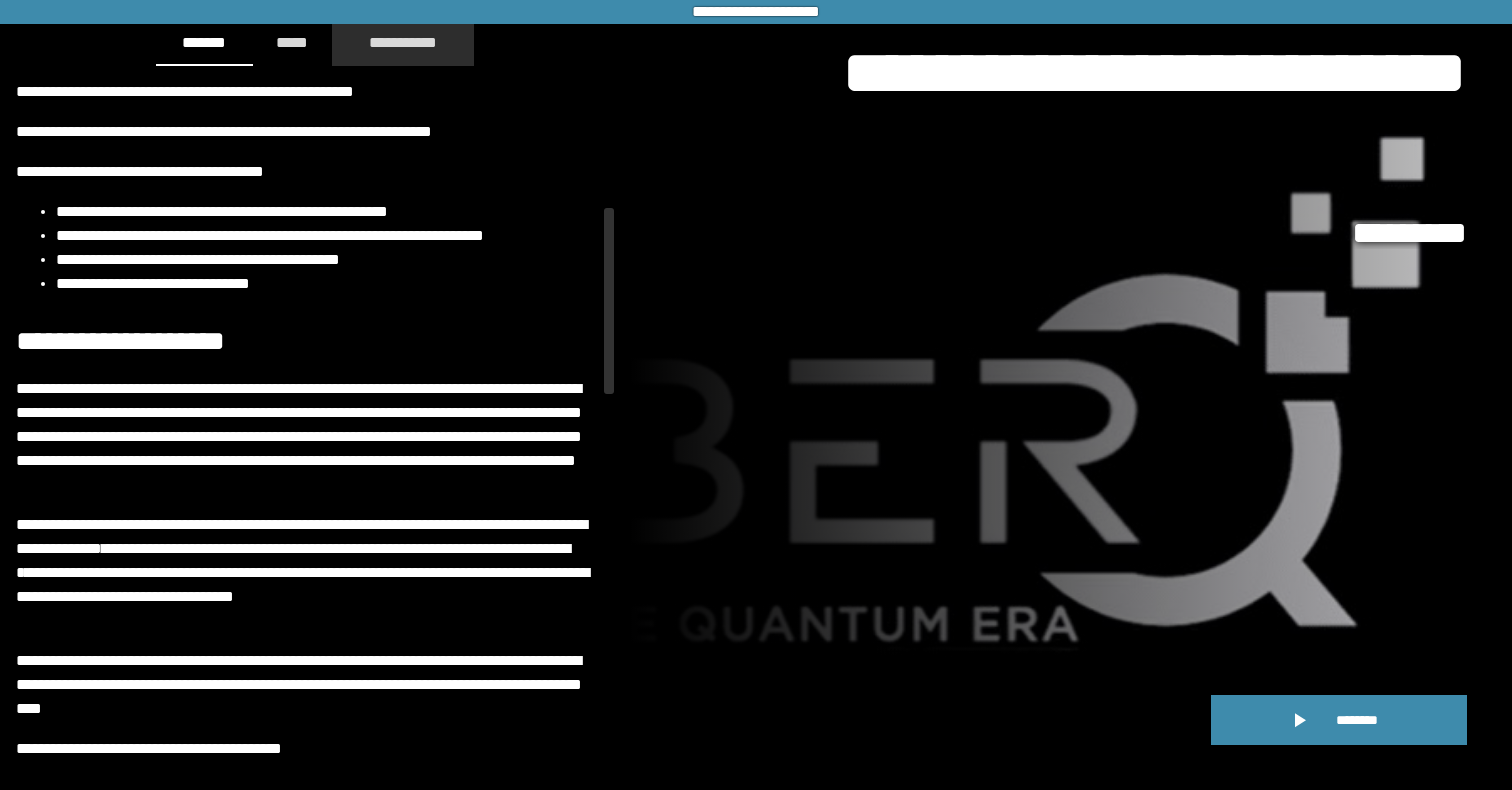 click on "**********" at bounding box center [403, 42] 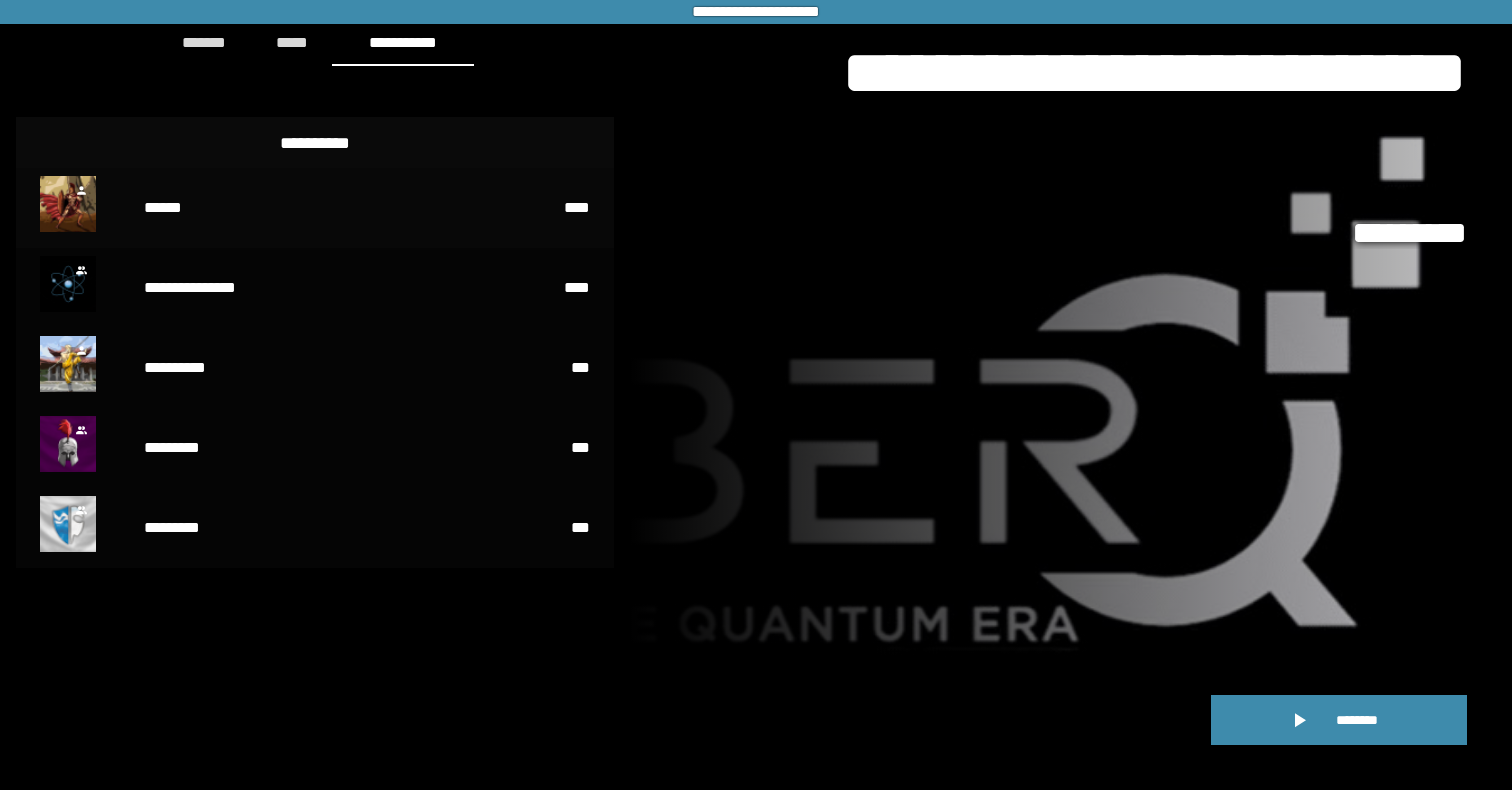 click on "******" at bounding box center [286, 208] 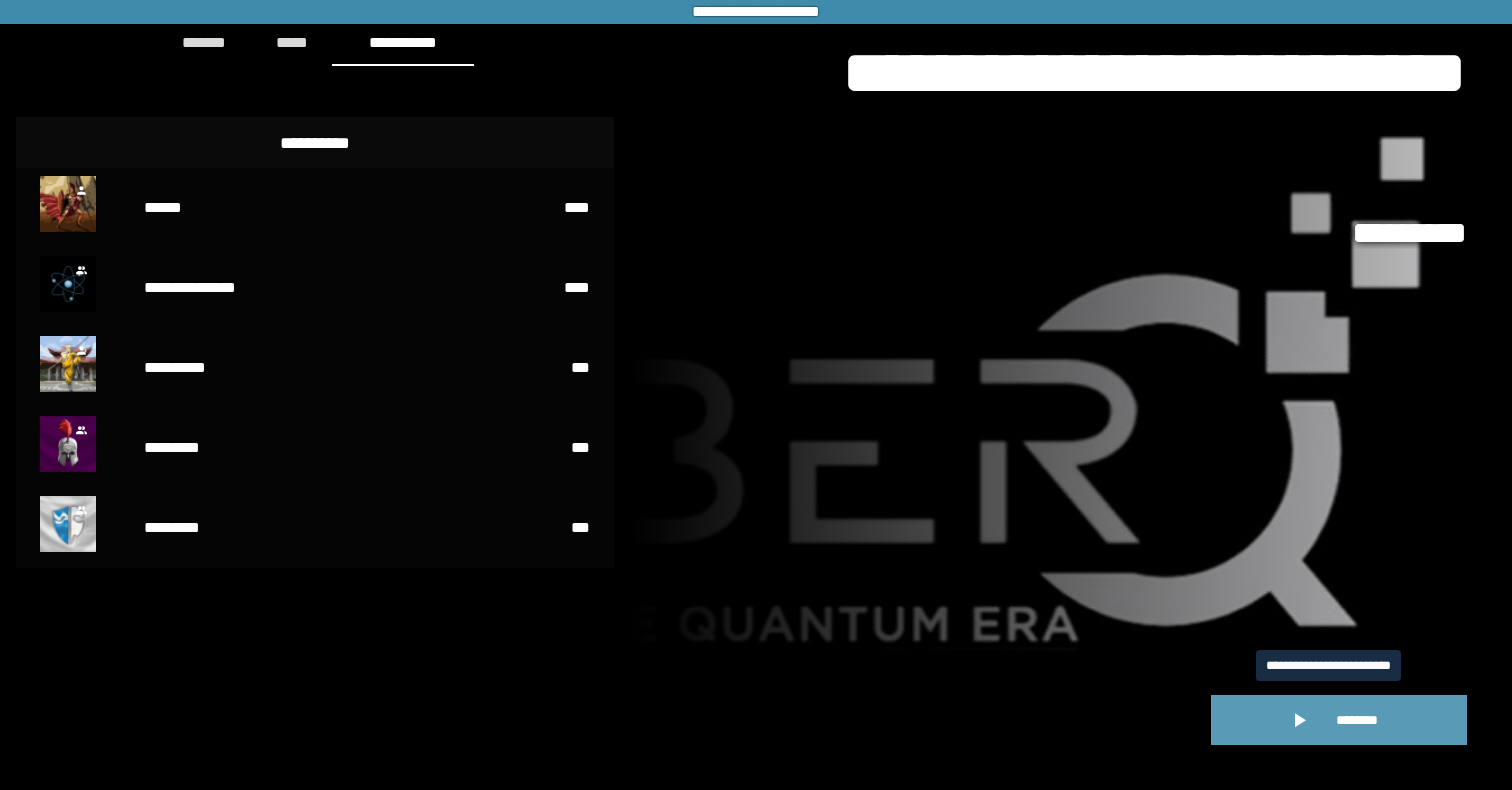 click 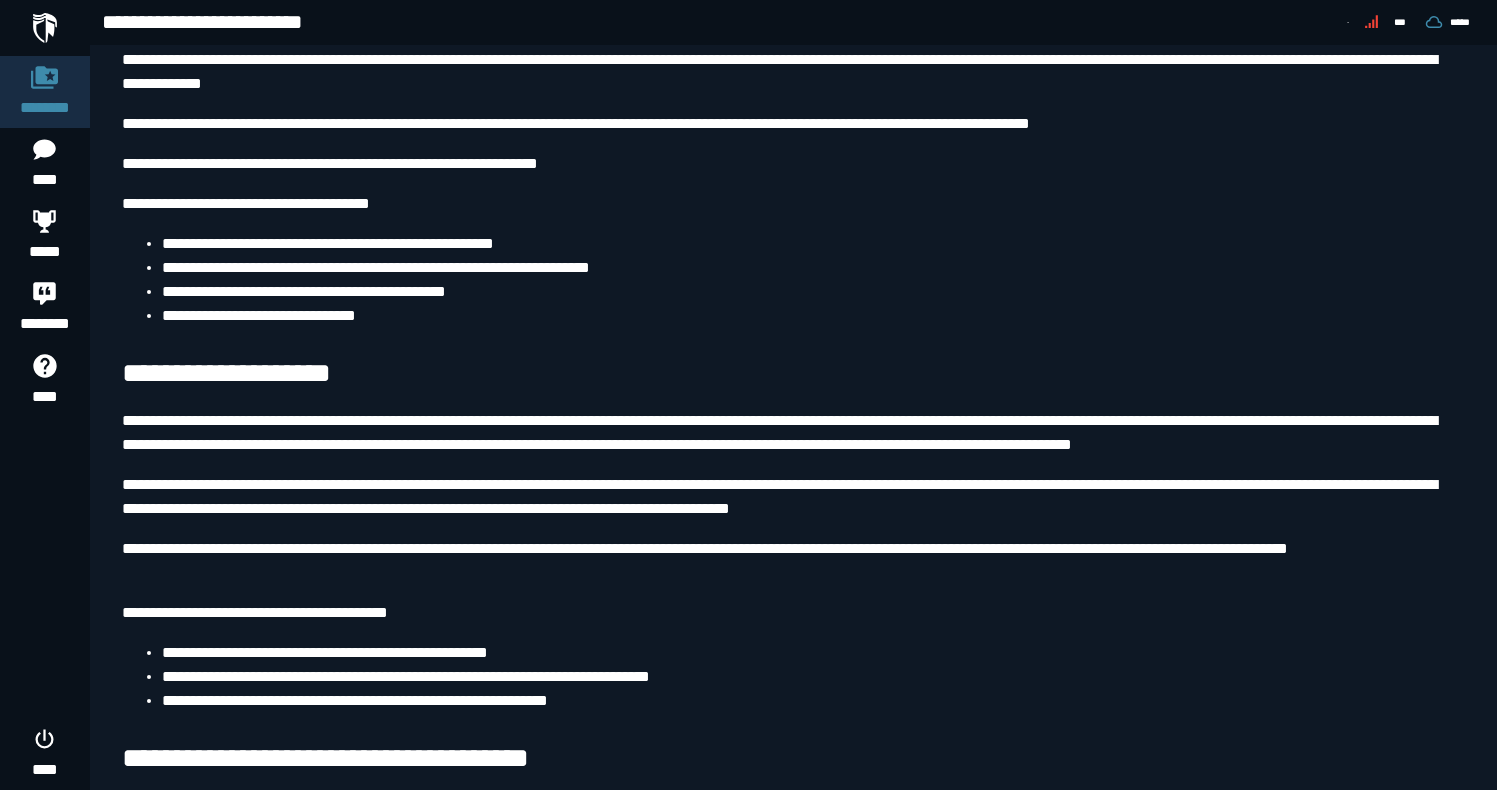 scroll, scrollTop: 345, scrollLeft: 0, axis: vertical 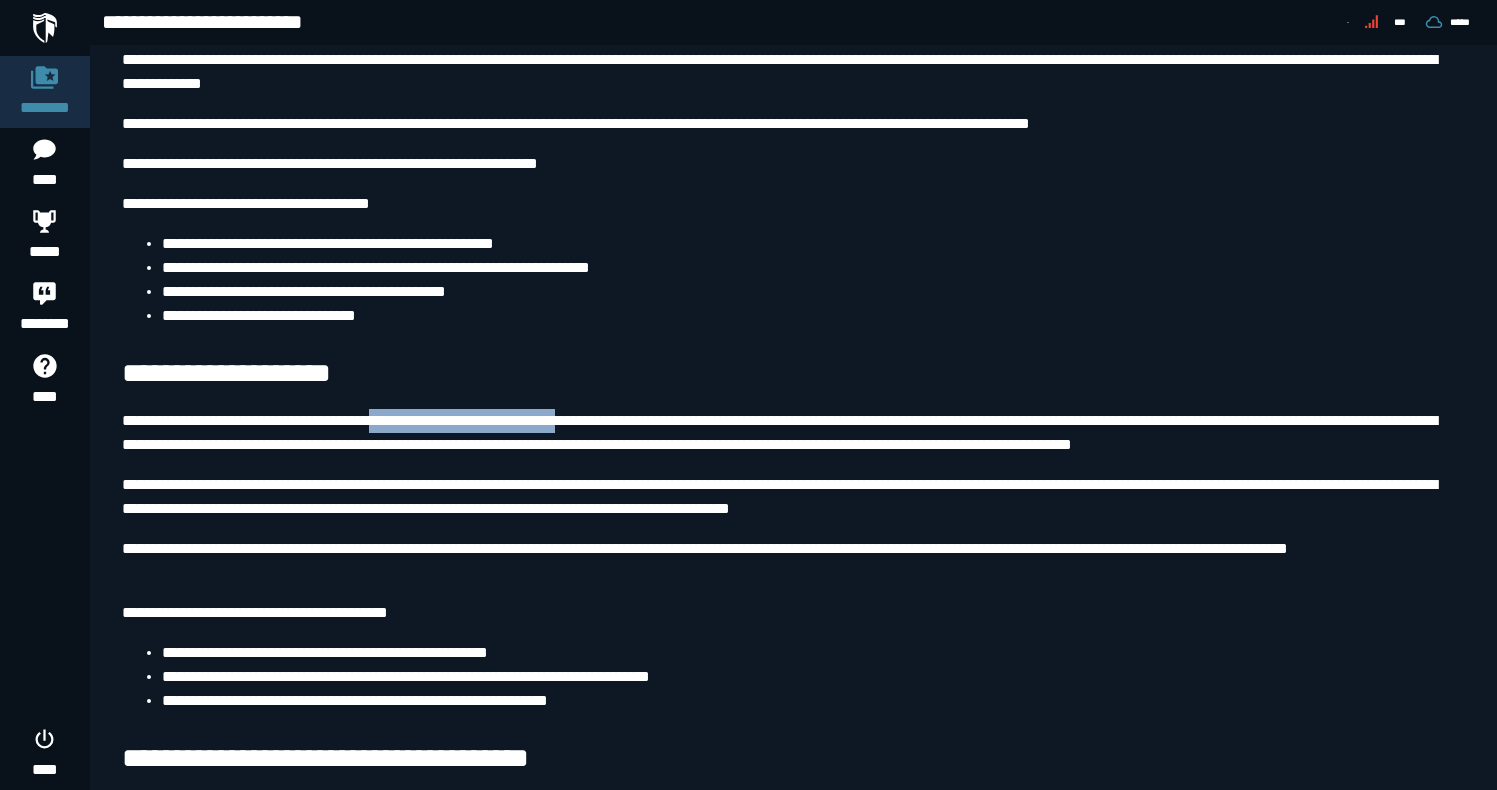drag, startPoint x: 395, startPoint y: 415, endPoint x: 619, endPoint y: 419, distance: 224.0357 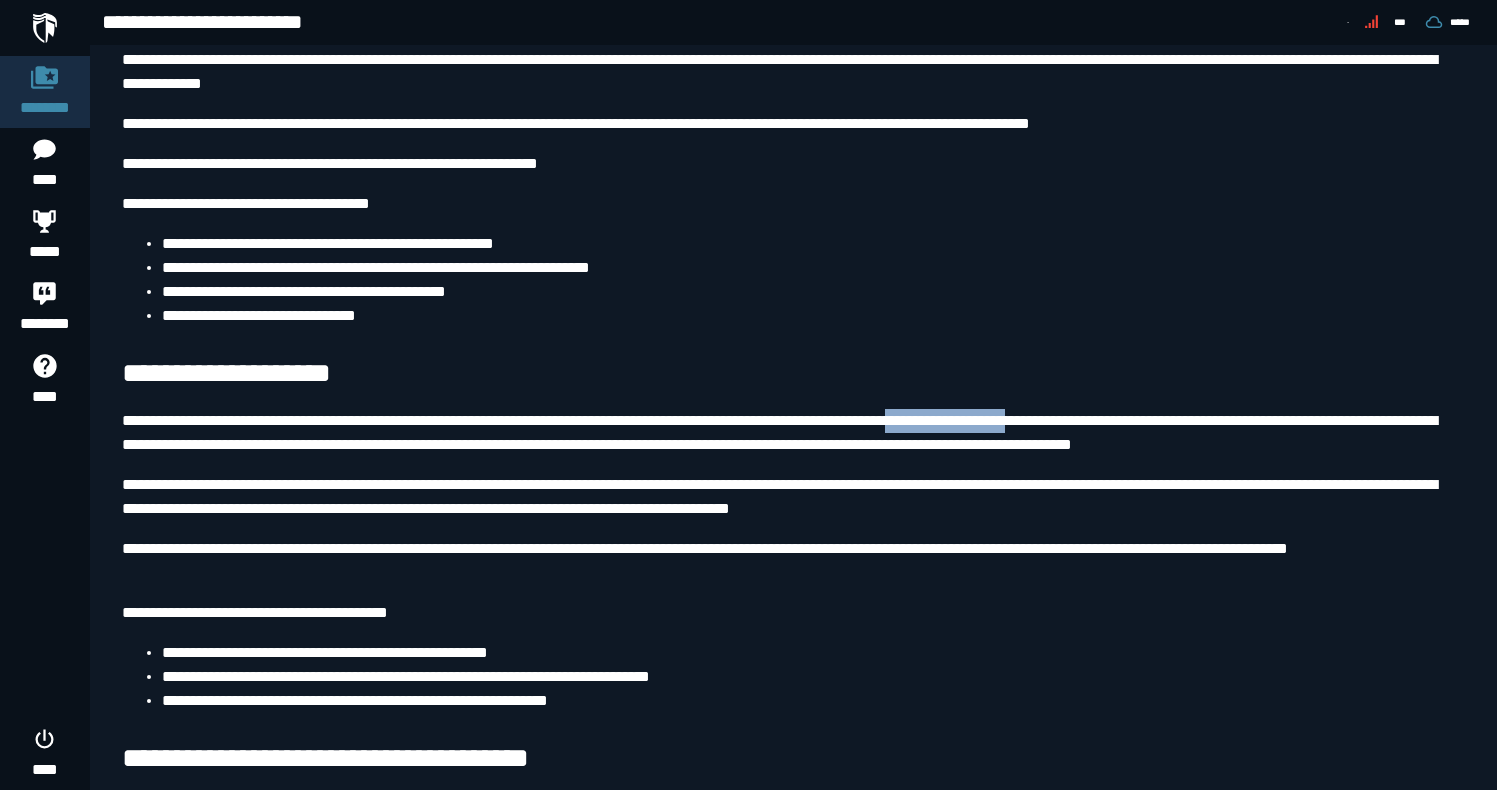 drag, startPoint x: 992, startPoint y: 425, endPoint x: 1115, endPoint y: 412, distance: 123.68508 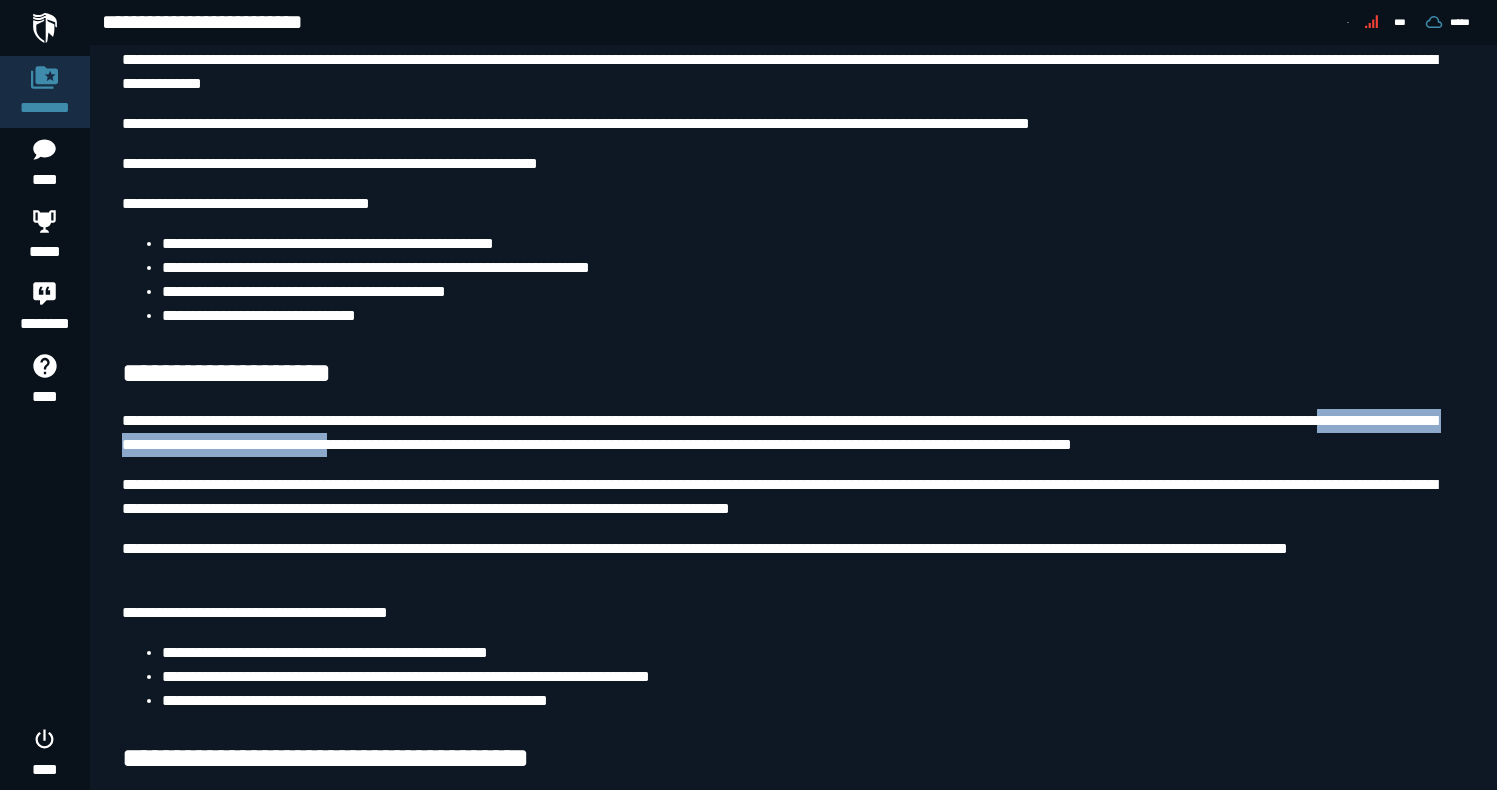 drag, startPoint x: 197, startPoint y: 443, endPoint x: 590, endPoint y: 436, distance: 393.06235 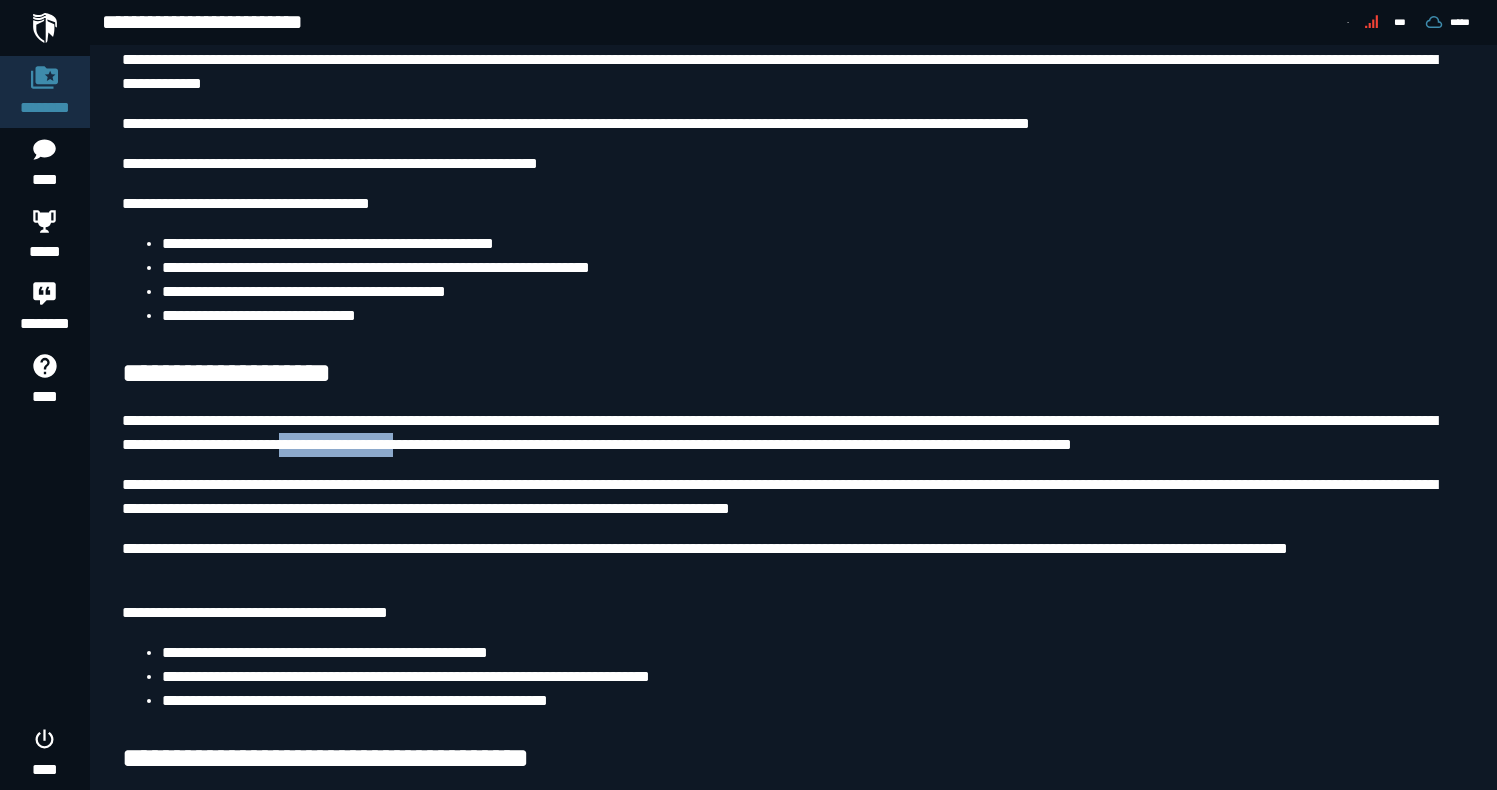 drag, startPoint x: 522, startPoint y: 448, endPoint x: 666, endPoint y: 448, distance: 144 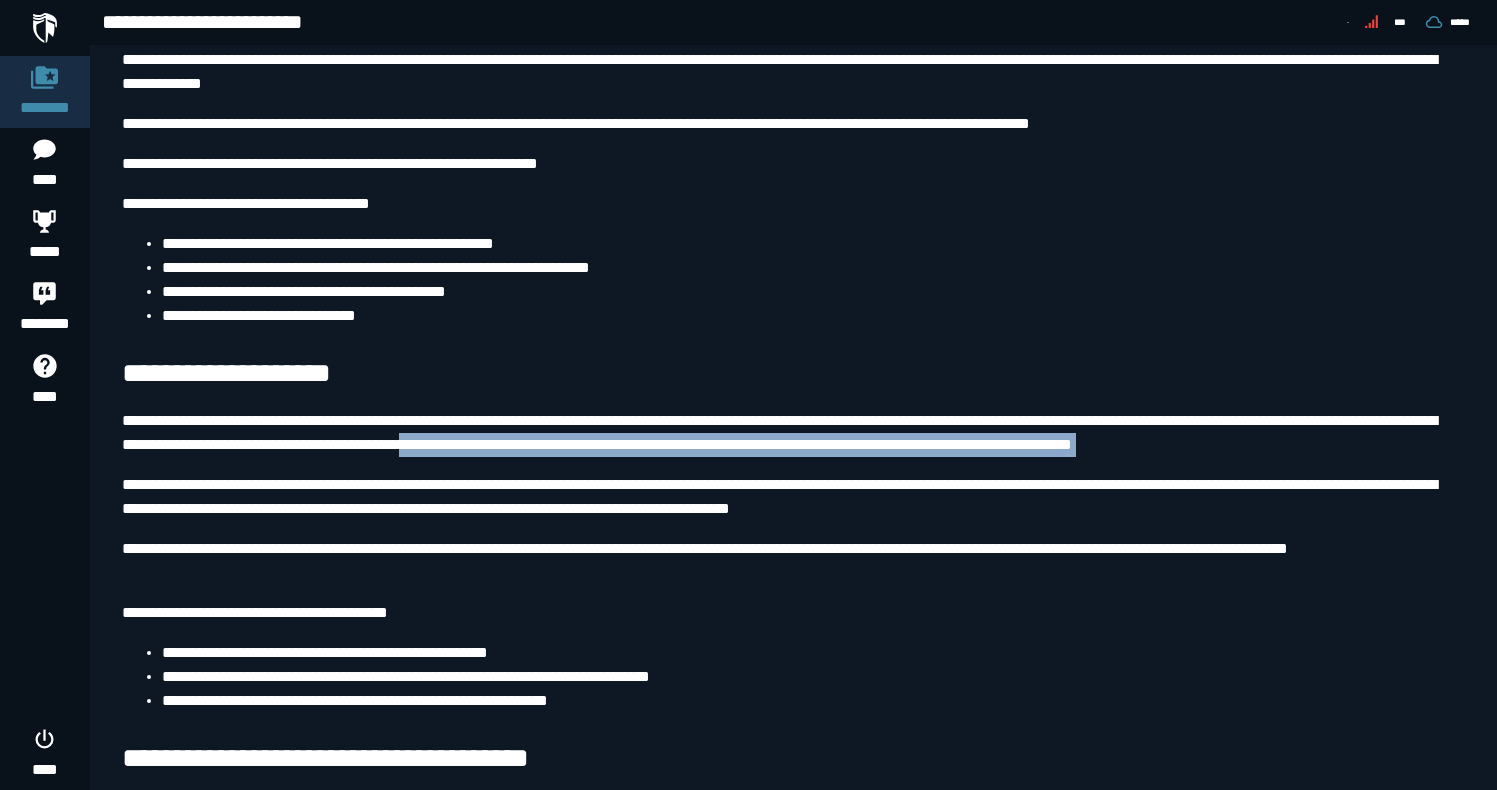 drag, startPoint x: 676, startPoint y: 447, endPoint x: 928, endPoint y: 459, distance: 252.28555 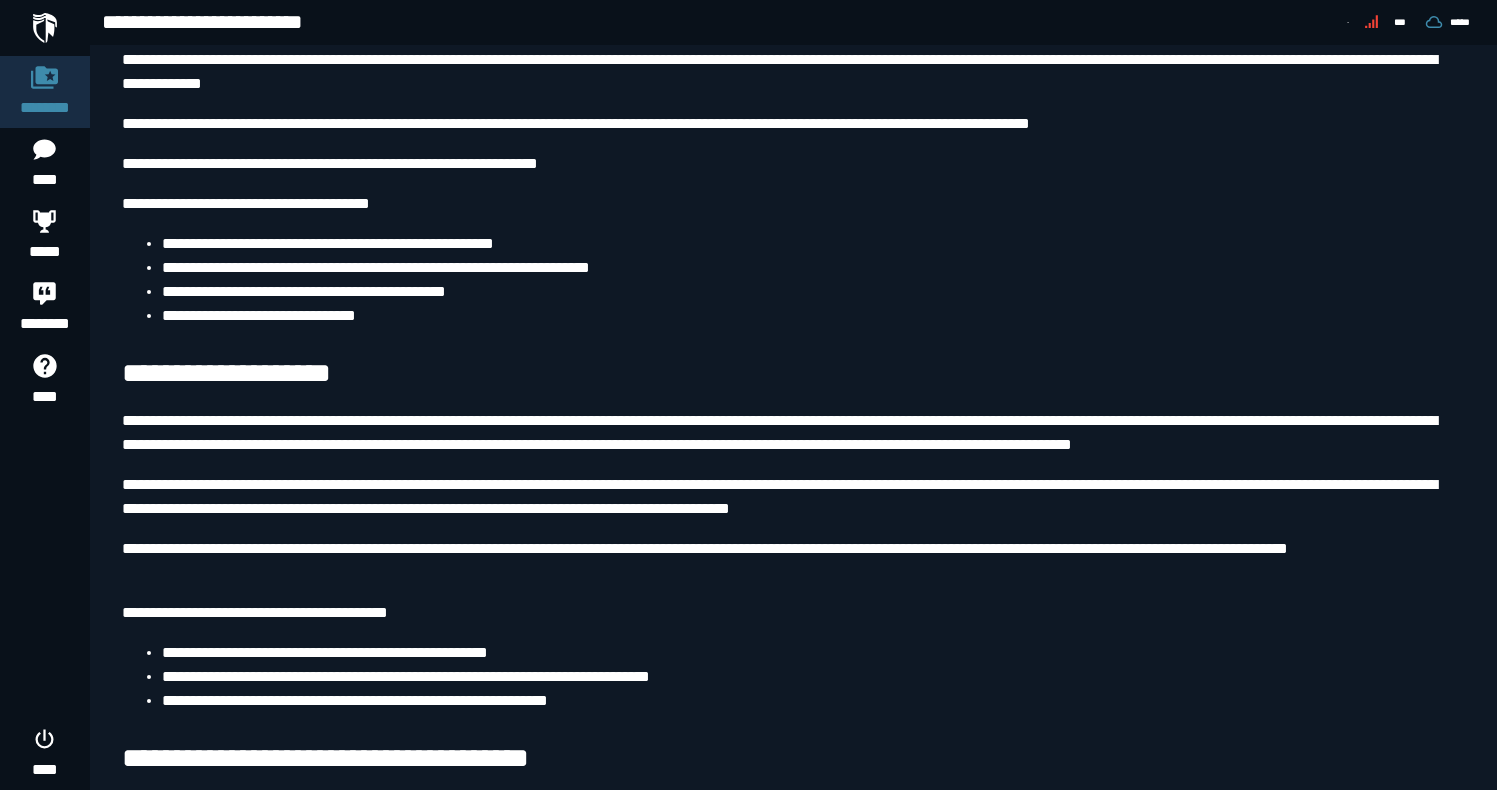 click on "**********" at bounding box center (793, 433) 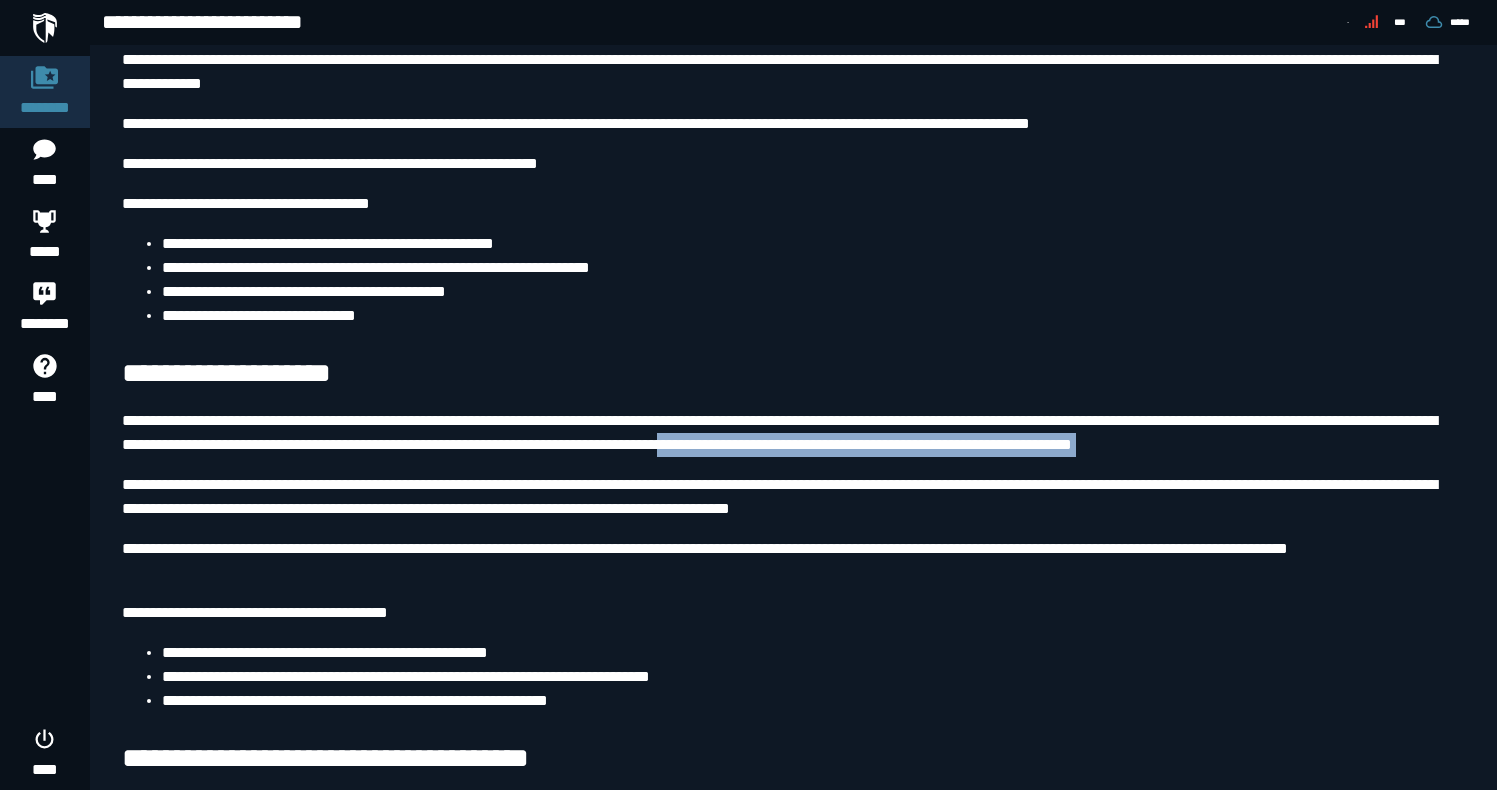 drag, startPoint x: 973, startPoint y: 452, endPoint x: 1192, endPoint y: 458, distance: 219.08218 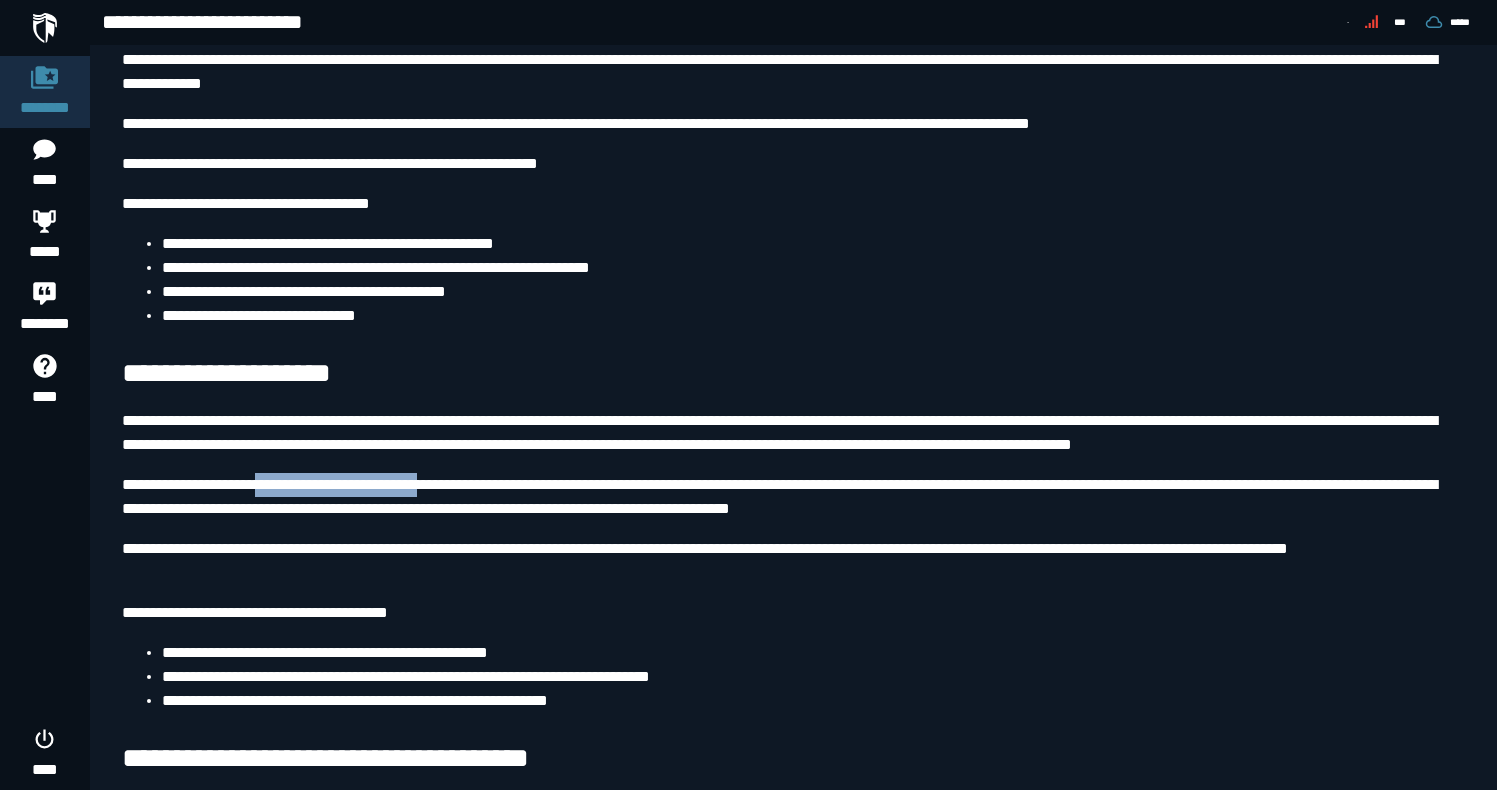drag, startPoint x: 263, startPoint y: 482, endPoint x: 446, endPoint y: 484, distance: 183.01093 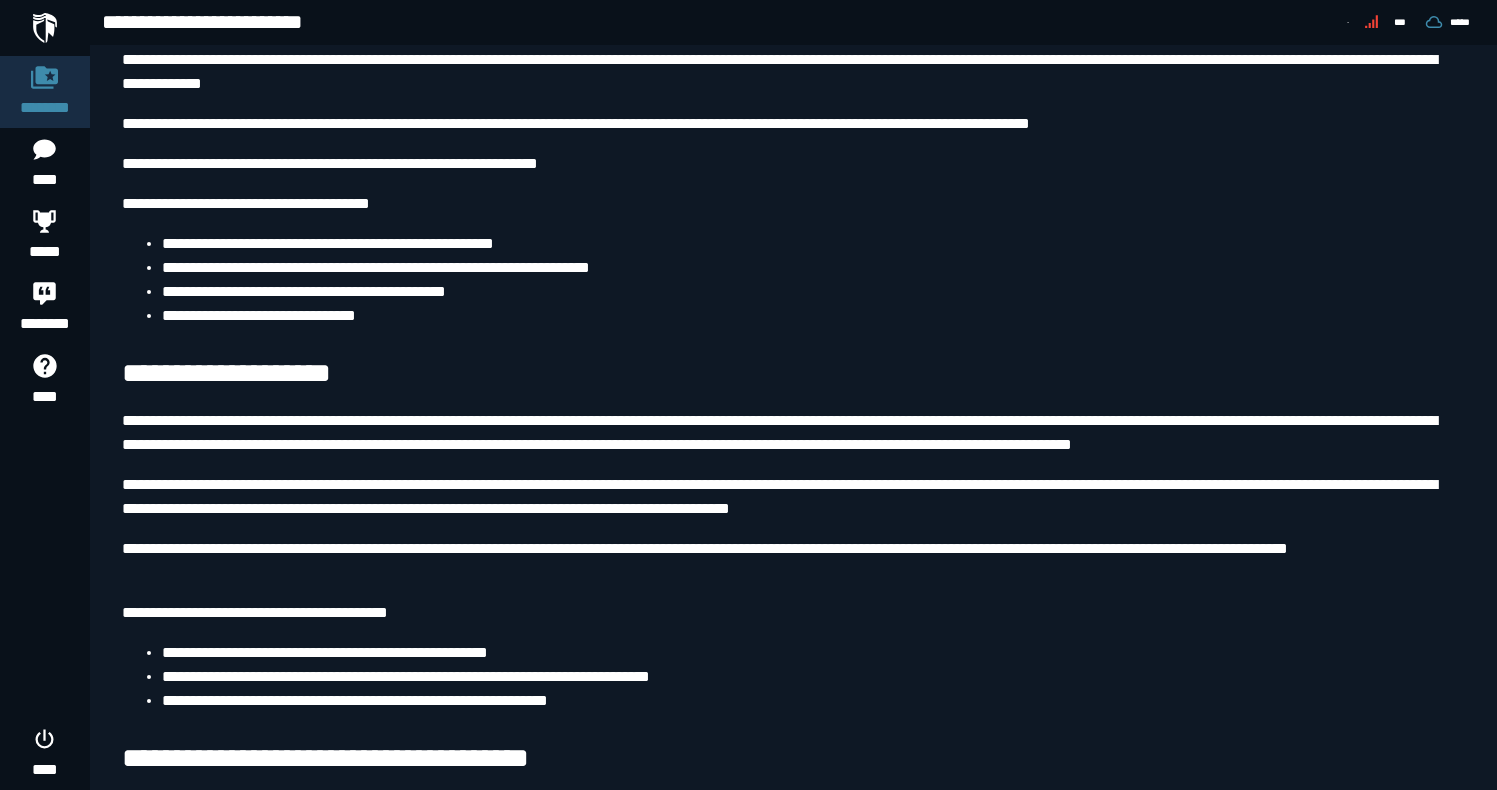 click on "**********" at bounding box center (793, 497) 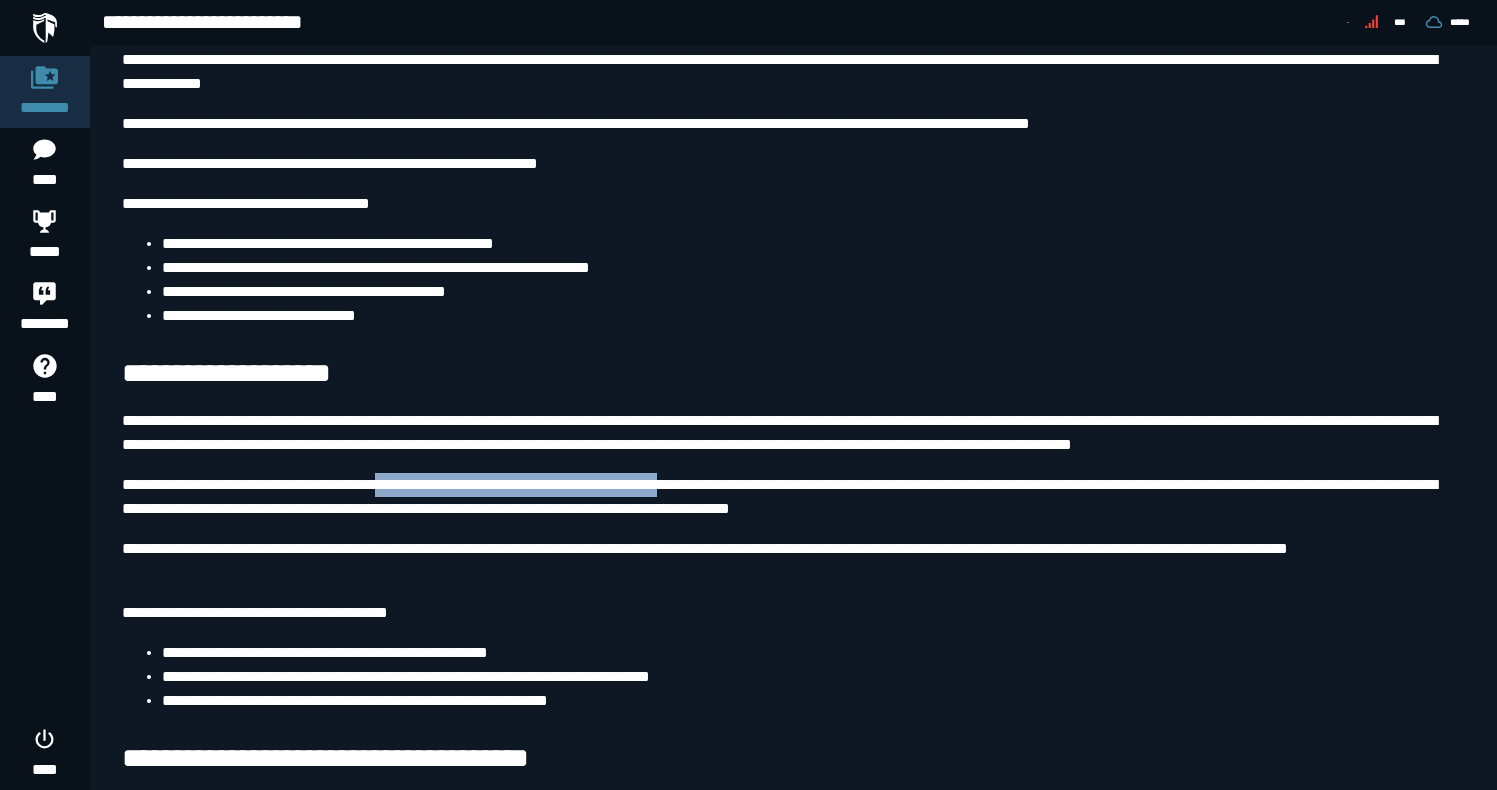 drag, startPoint x: 399, startPoint y: 488, endPoint x: 740, endPoint y: 477, distance: 341.17737 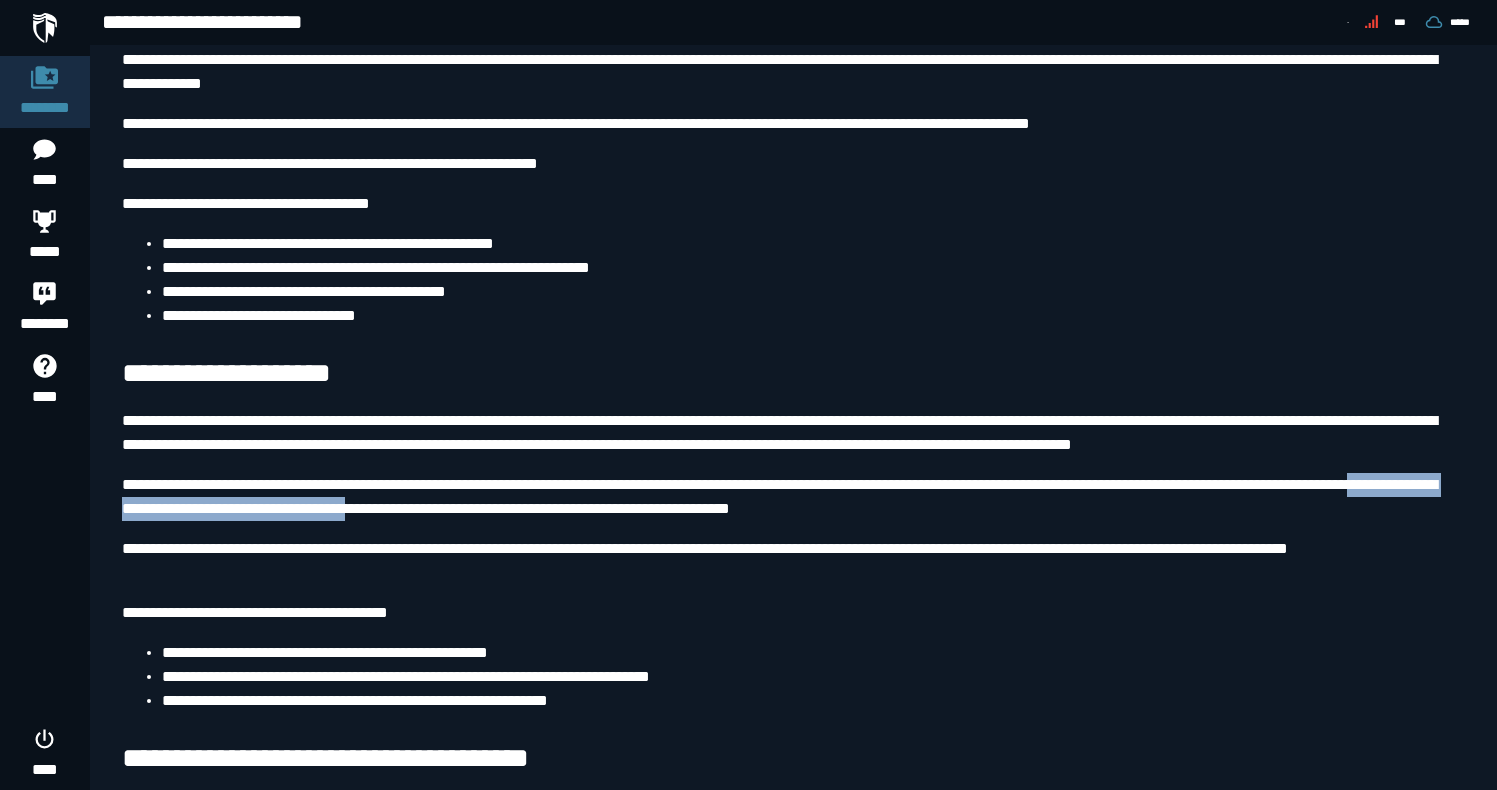 drag, startPoint x: 201, startPoint y: 503, endPoint x: 574, endPoint y: 509, distance: 373.04825 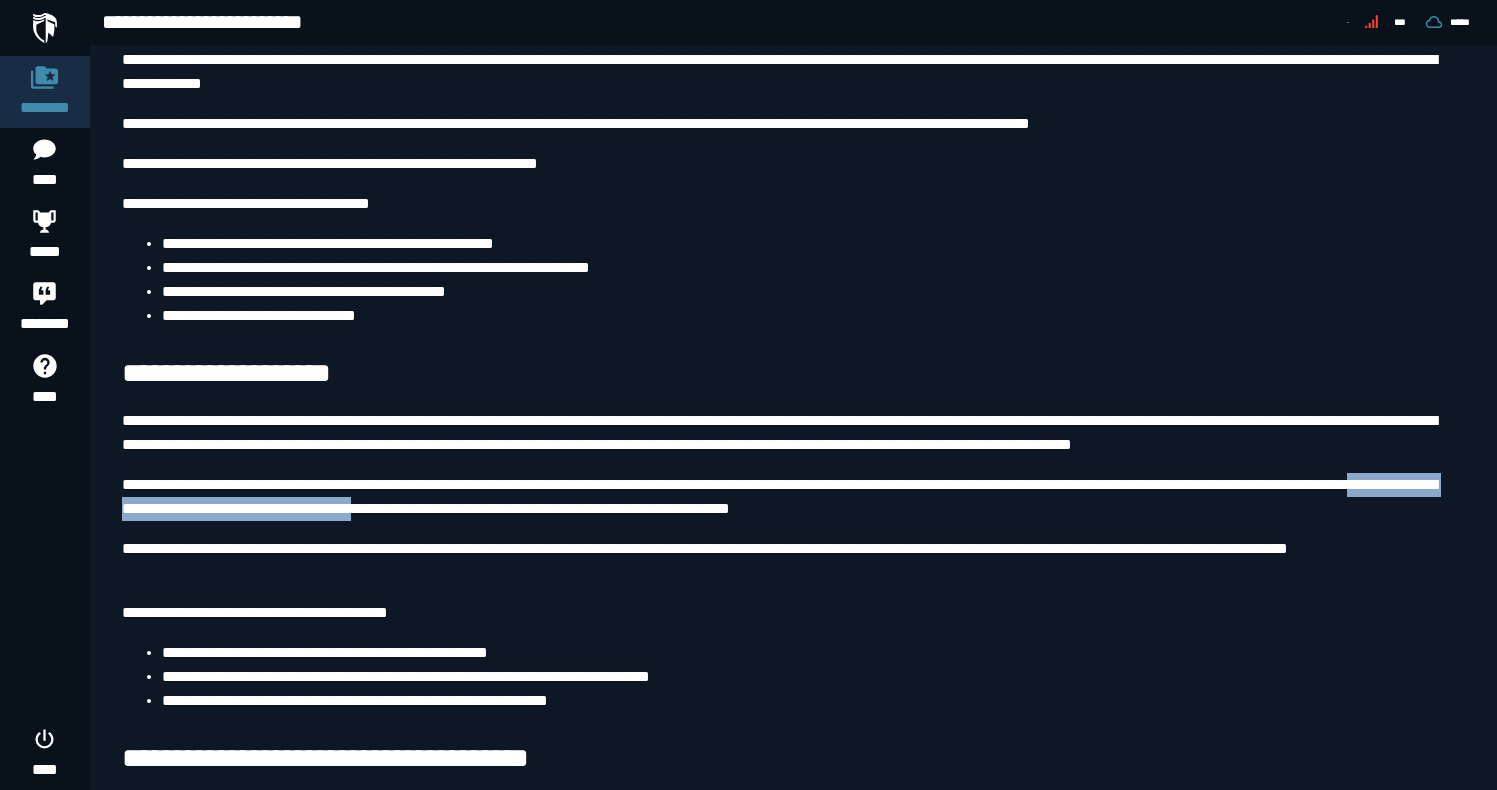 click on "**********" at bounding box center [793, 497] 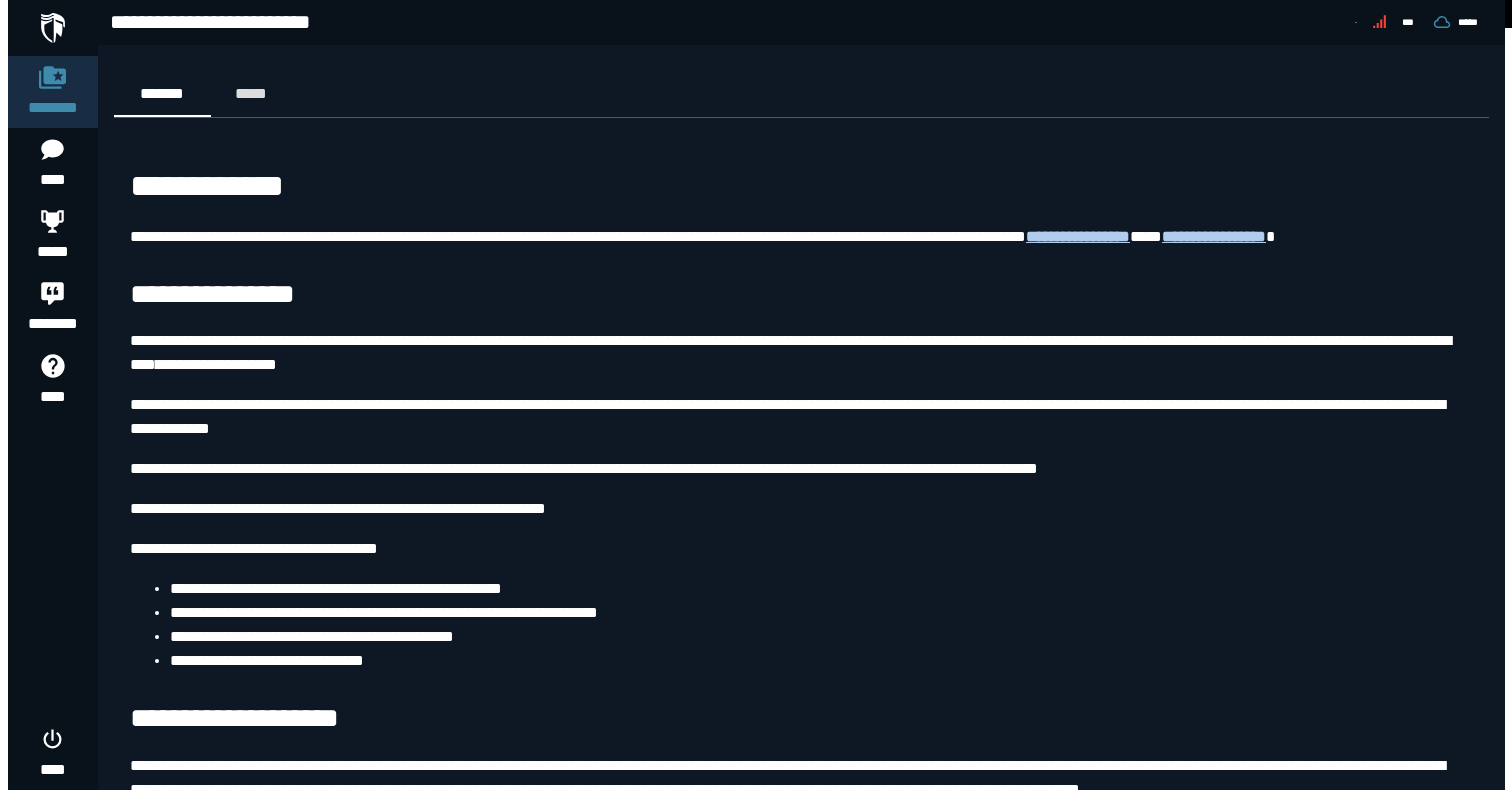 scroll, scrollTop: 0, scrollLeft: 0, axis: both 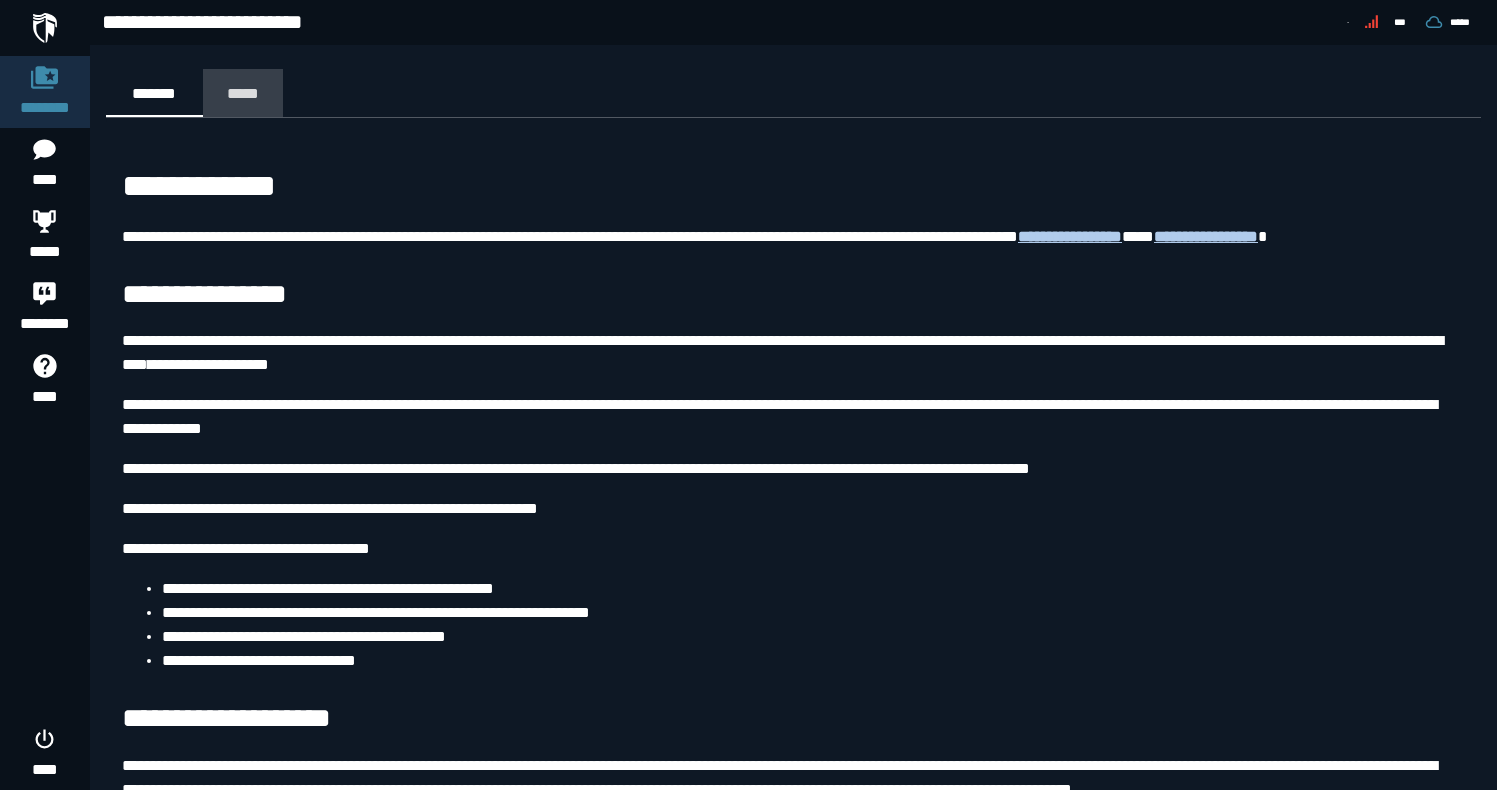 click on "*****" at bounding box center (243, 93) 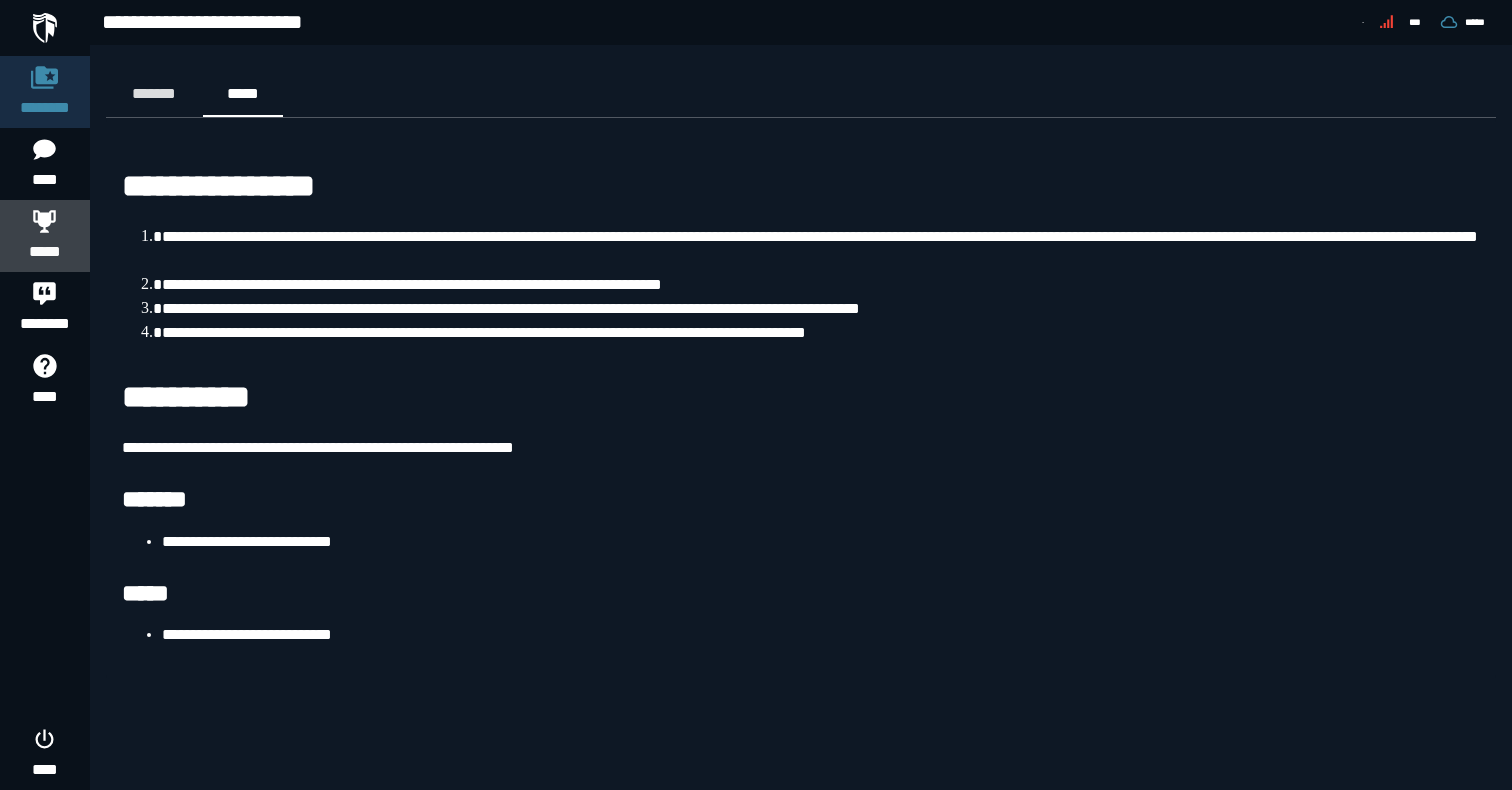 click 